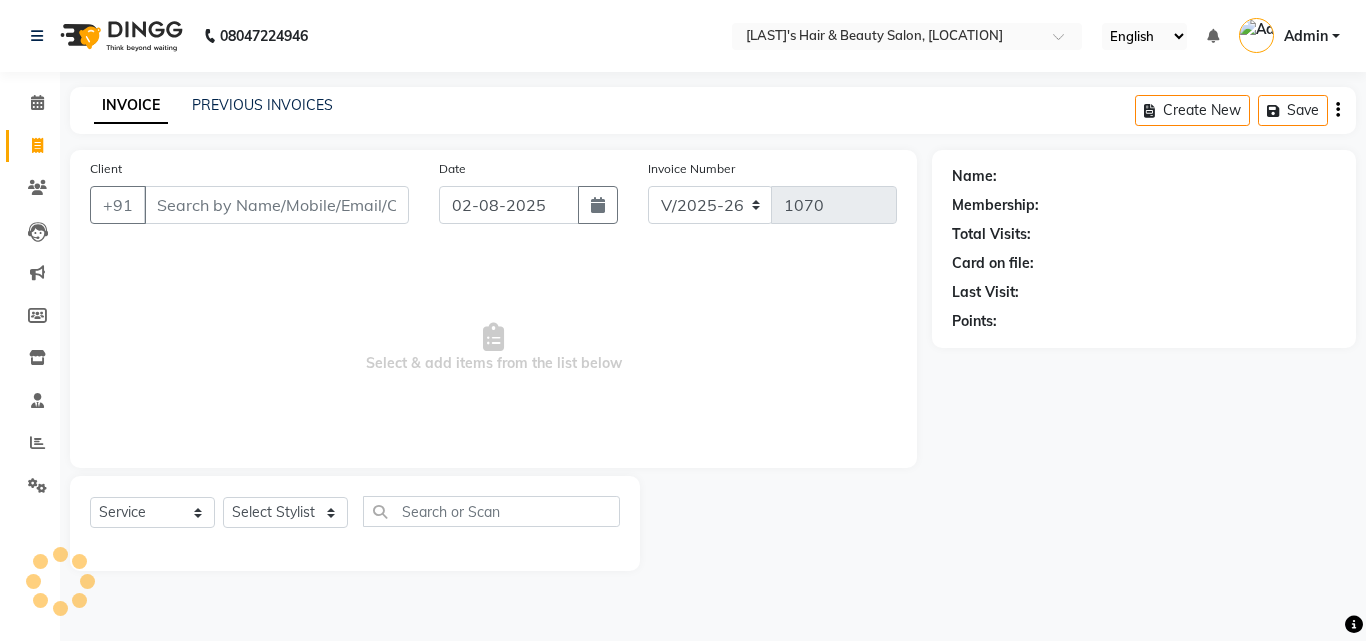 select on "5401" 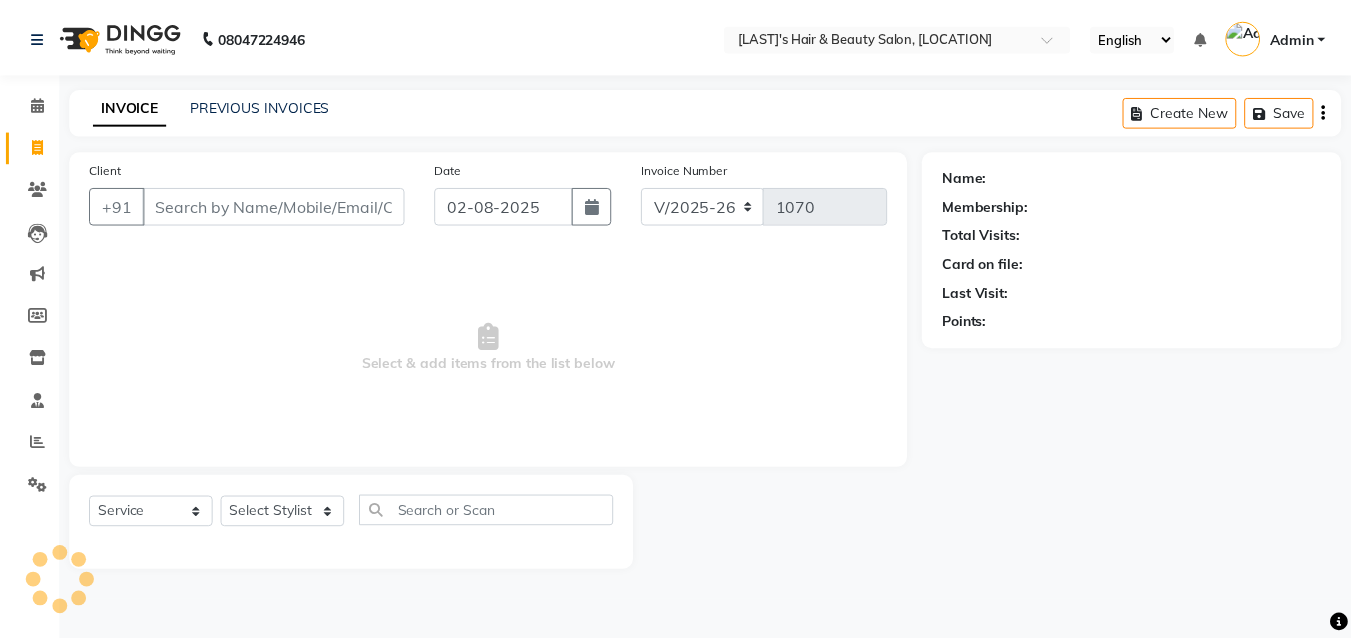scroll, scrollTop: 0, scrollLeft: 0, axis: both 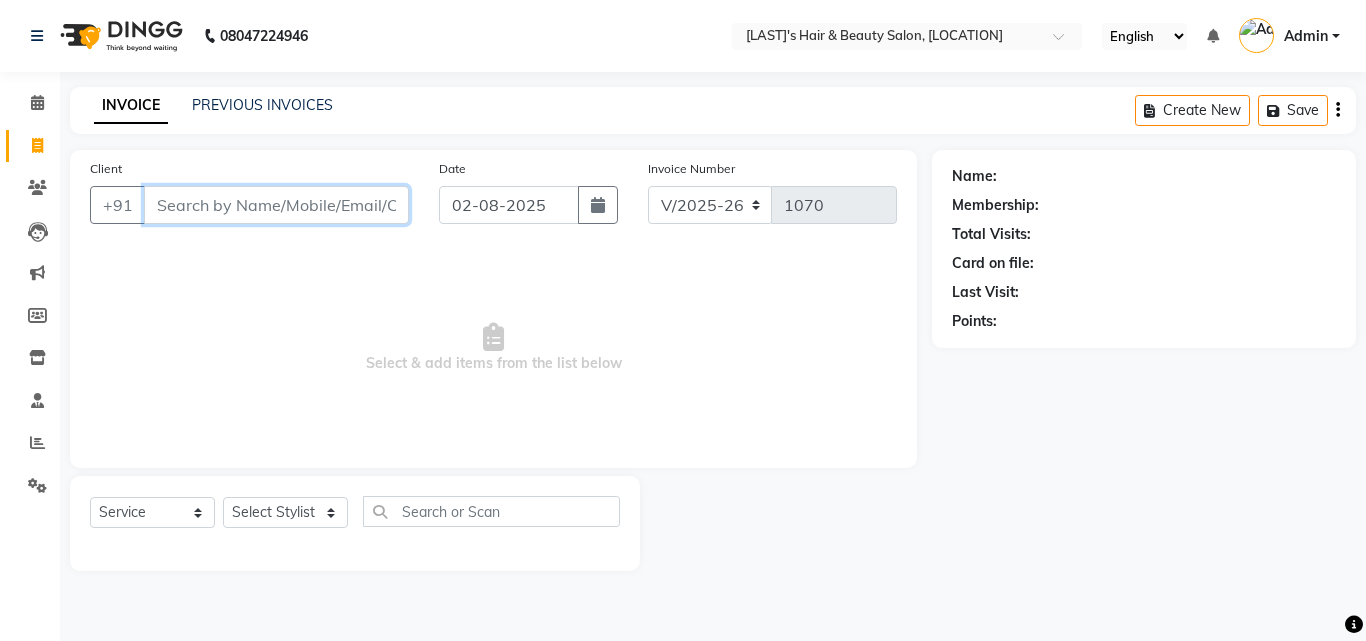 click on "Client" at bounding box center (276, 205) 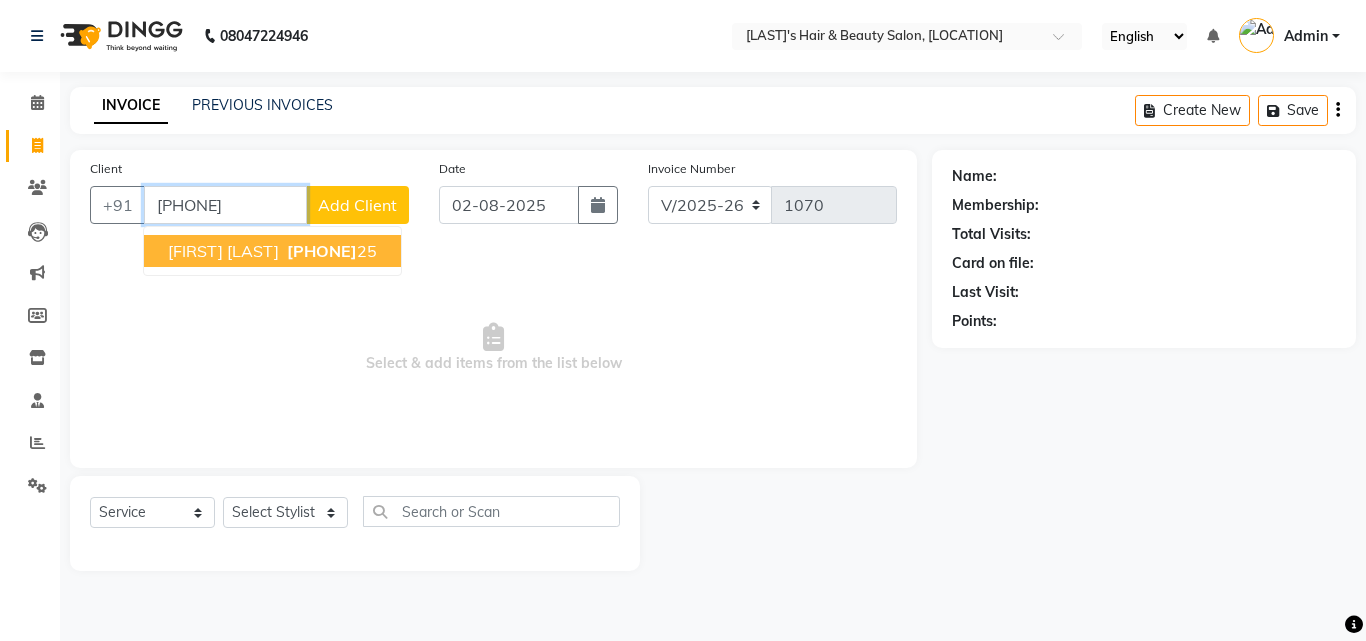 click on "[PHONE]" at bounding box center [322, 251] 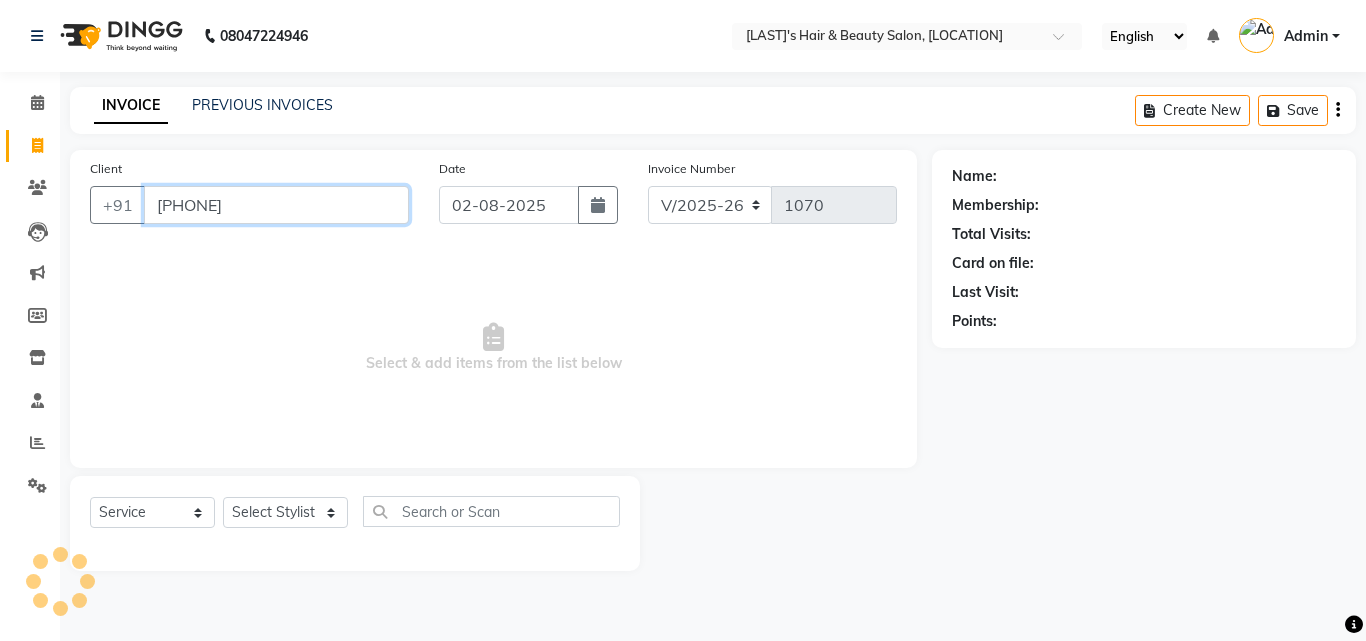 type on "[PHONE]" 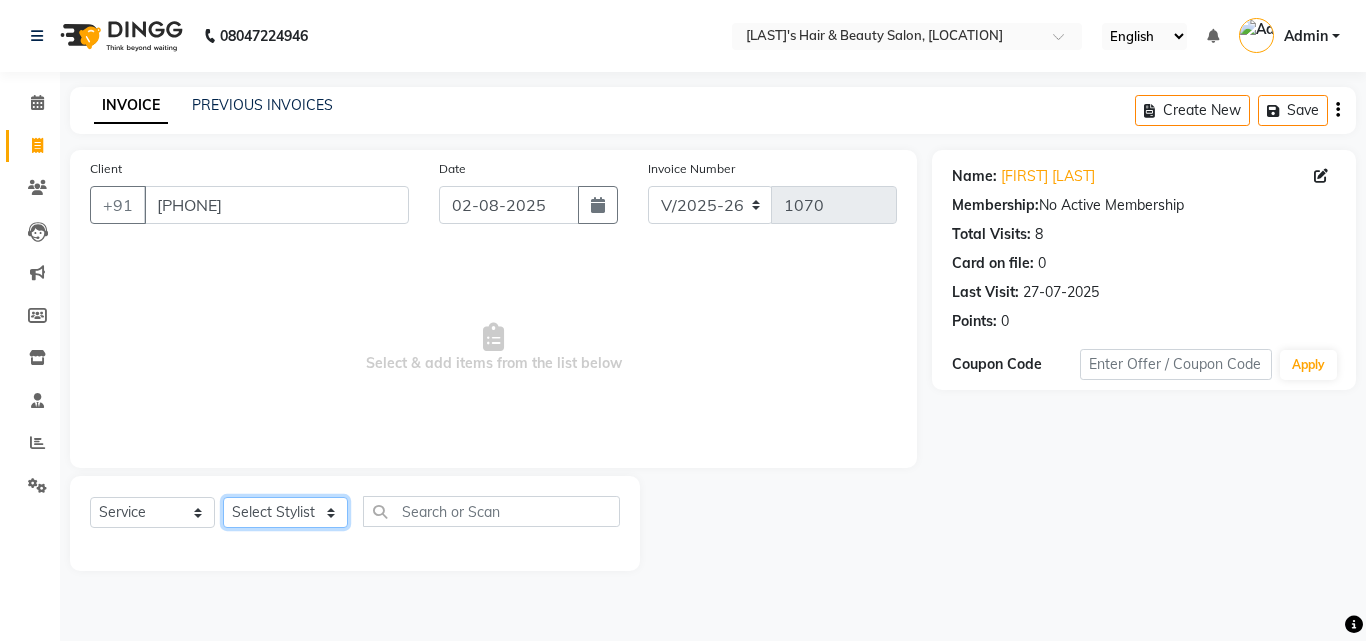 click on "Select Stylist [LAST] [LAST] [LAST] [LAST] [LAST] [LAST] [LAST] [LAST] [LAST] [LAST]" 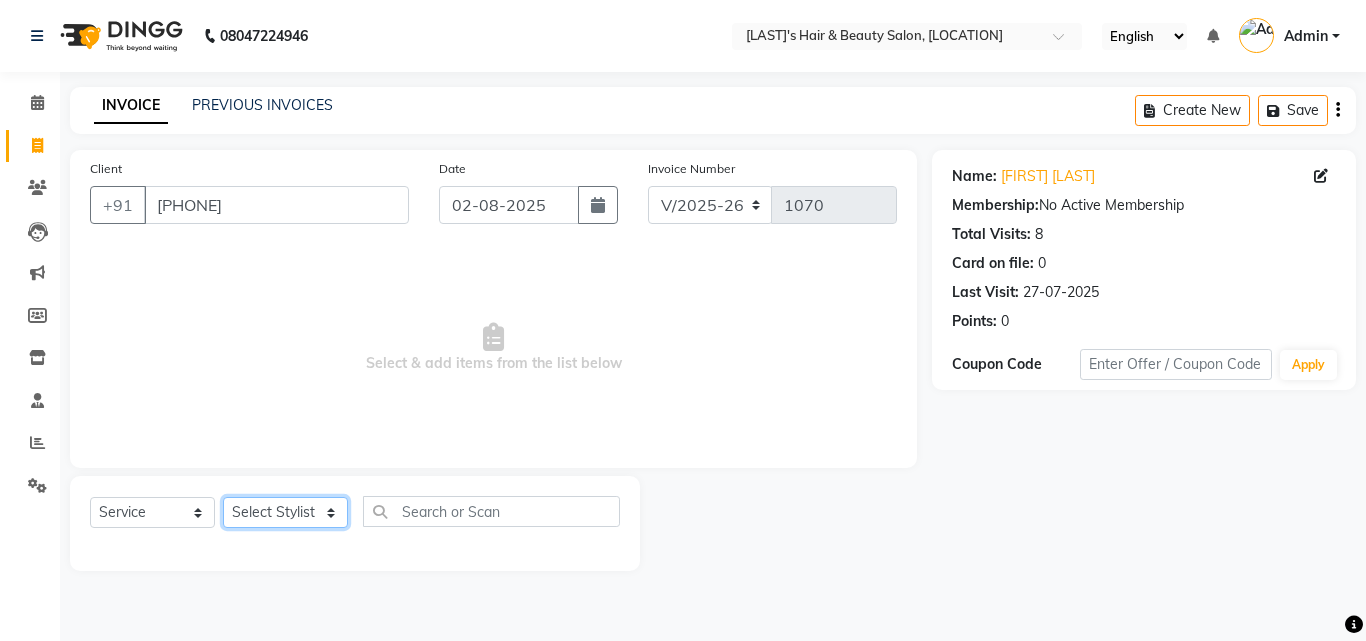 select on "79875" 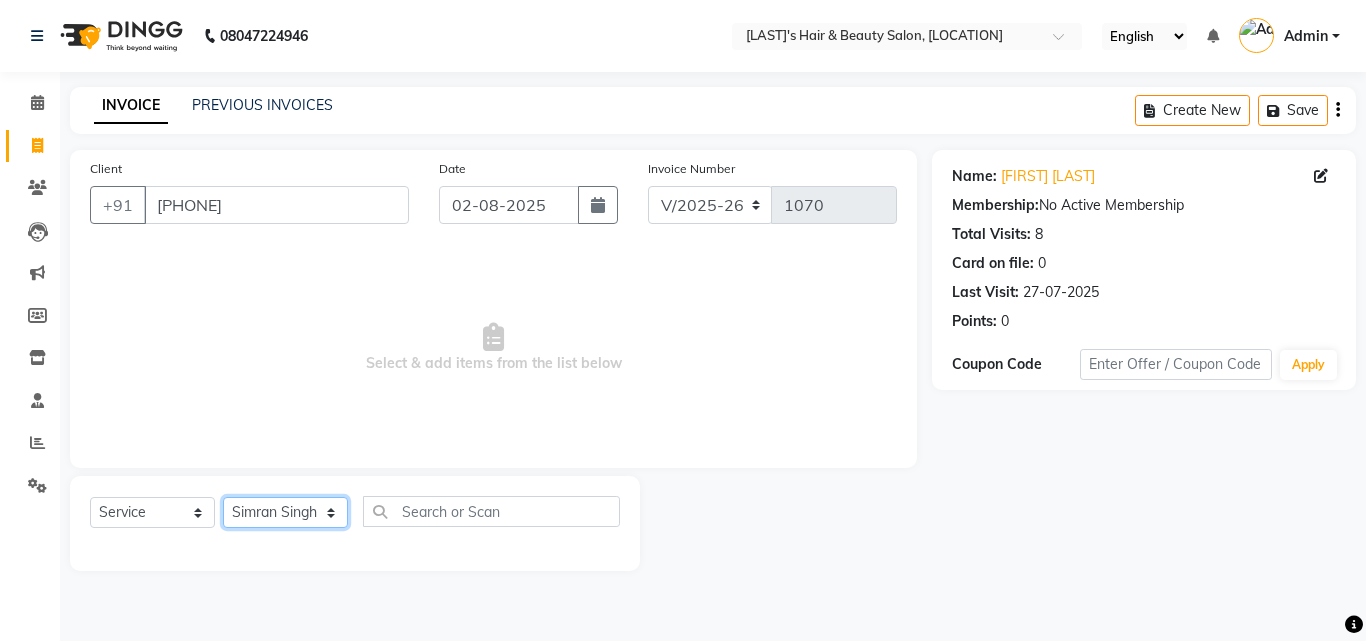 click on "Select Stylist [LAST] [LAST] [LAST] [LAST] [LAST] [LAST] [LAST] [LAST] [LAST] [LAST]" 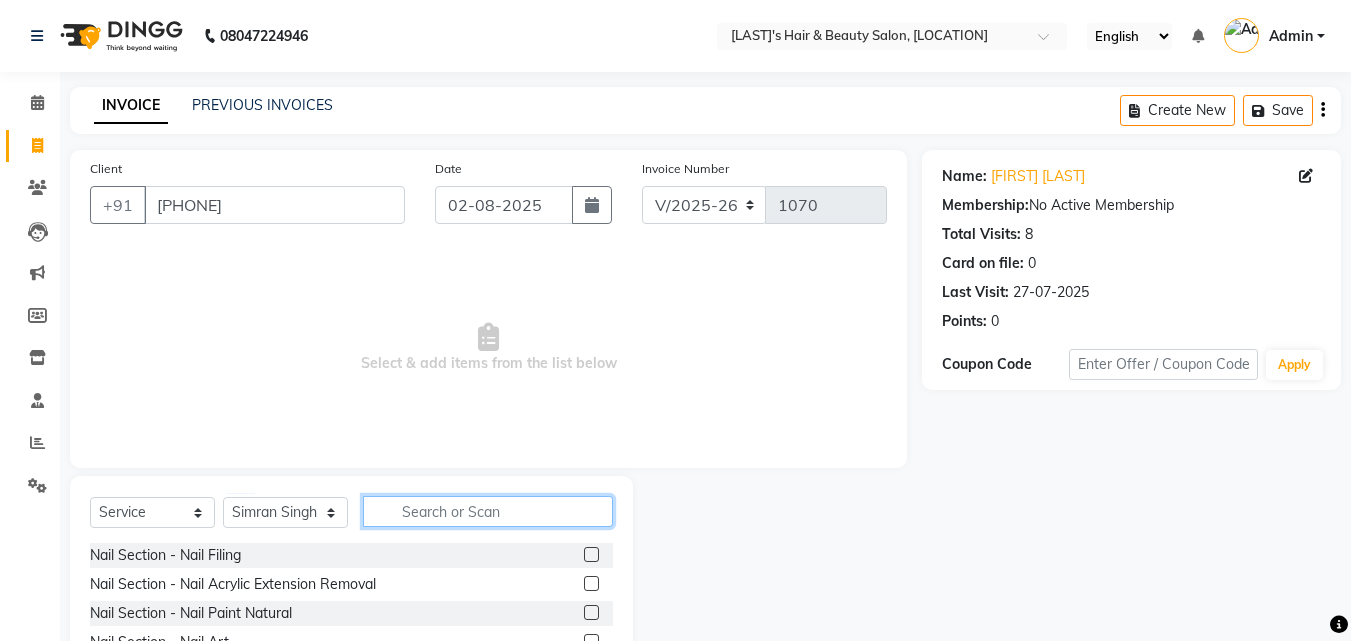 click 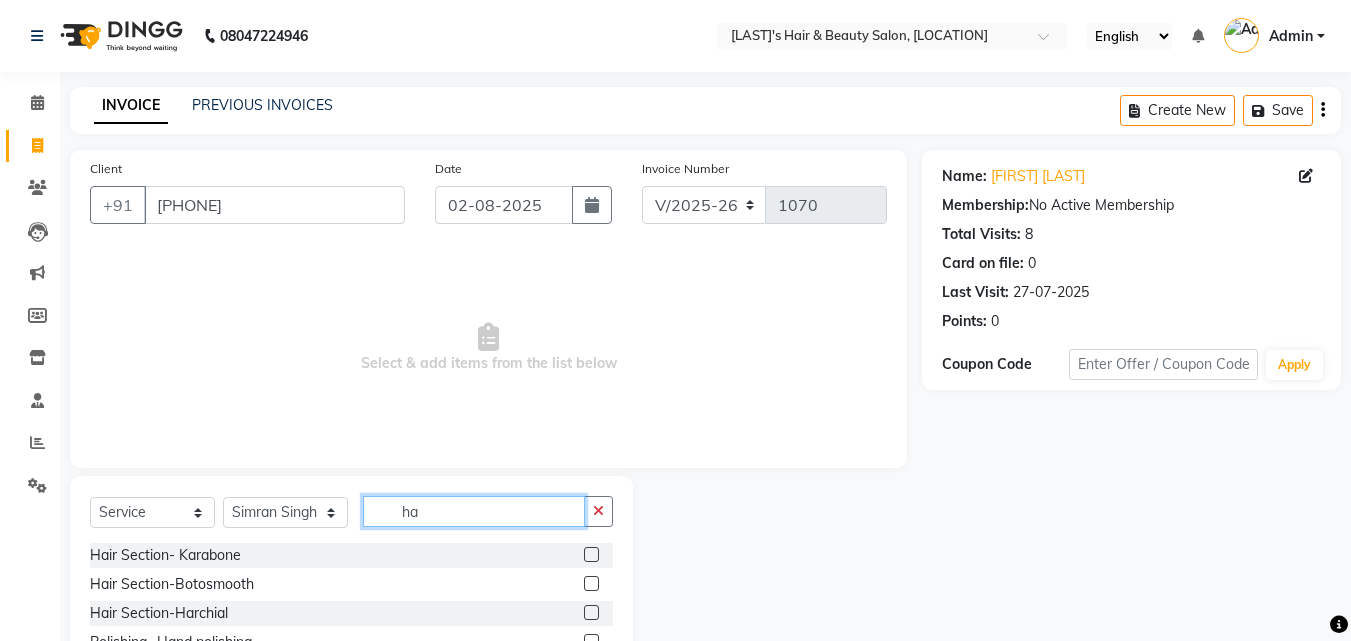 type on "h" 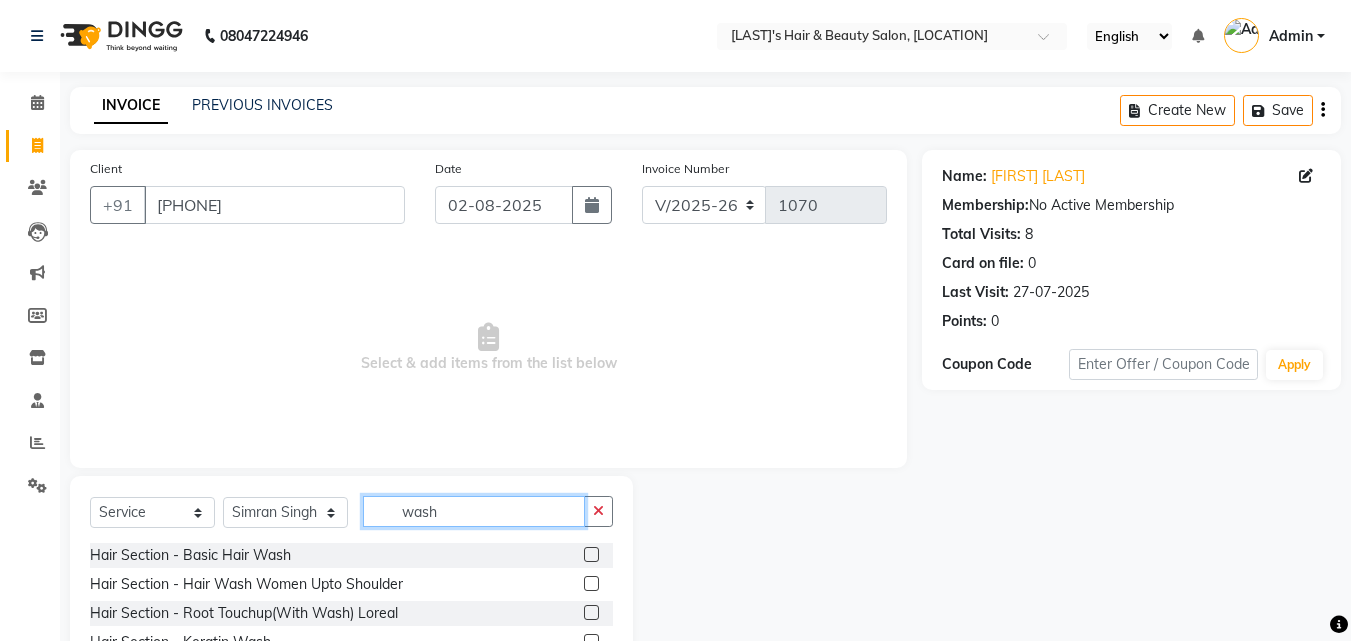 type on "wash" 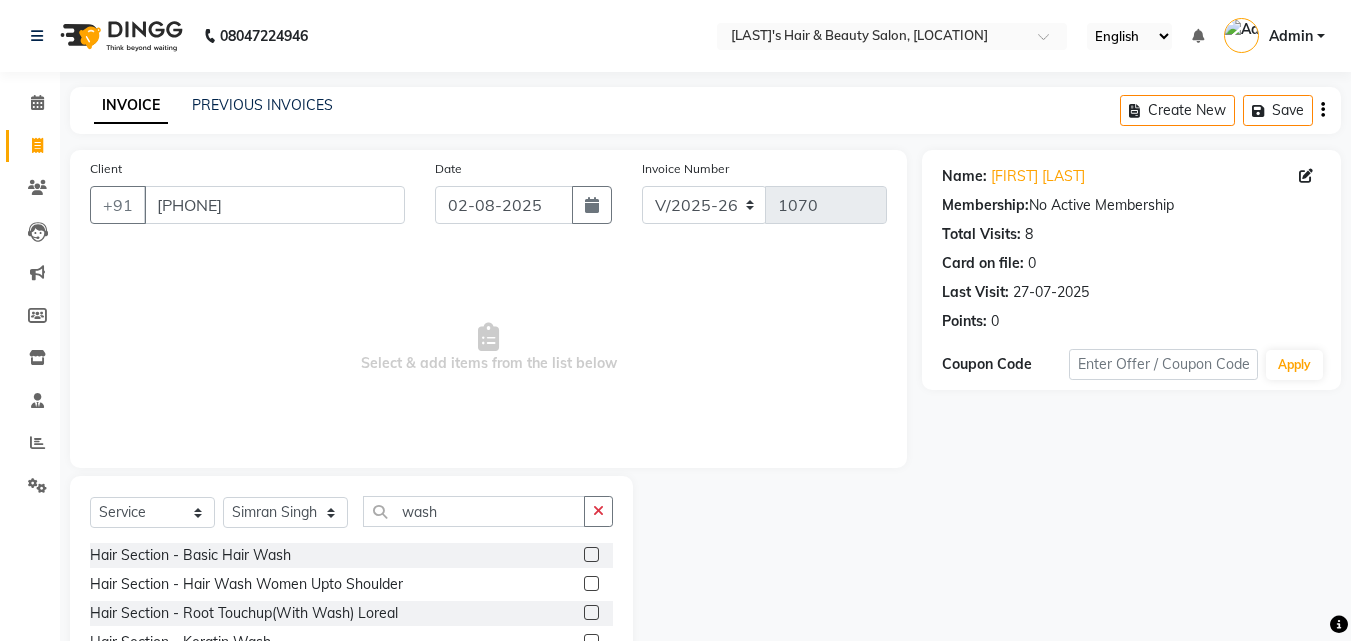 click 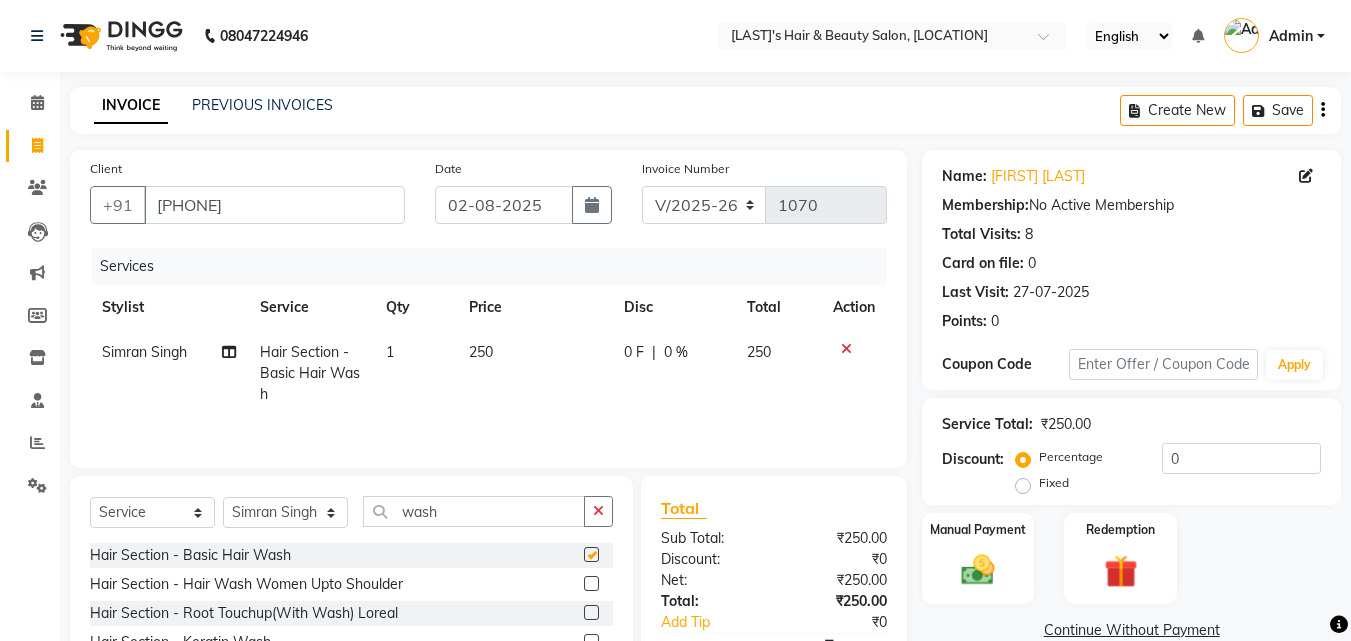 checkbox on "false" 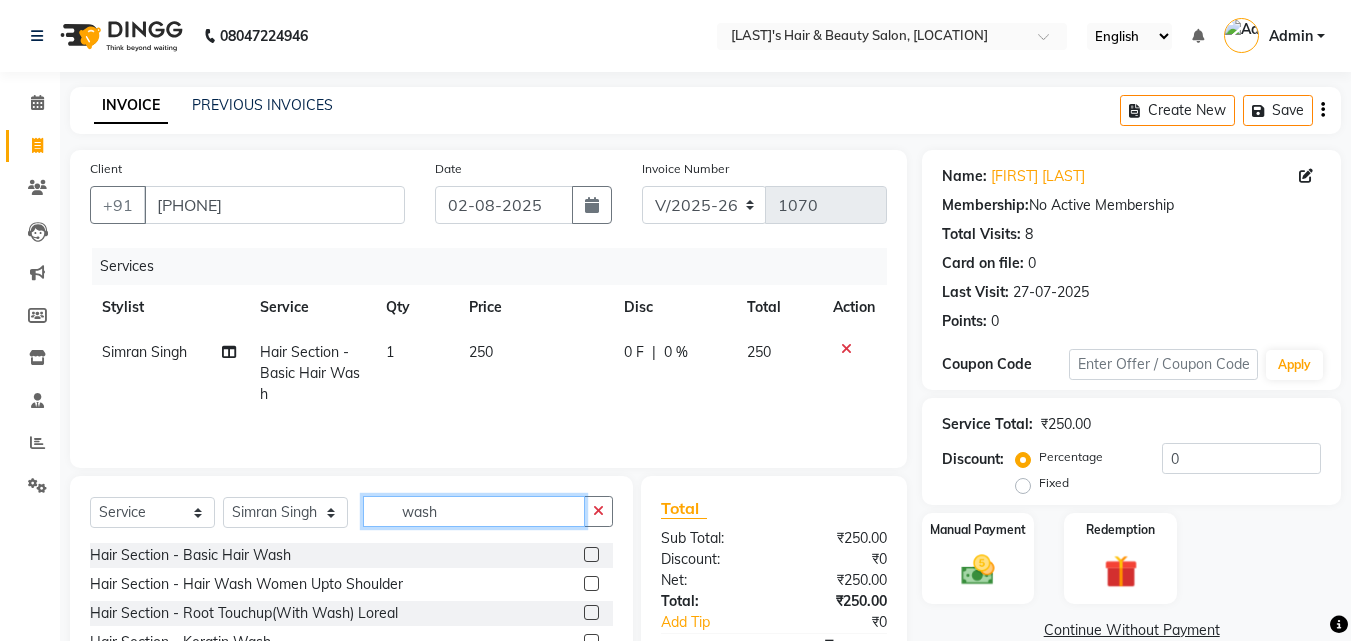click on "wash" 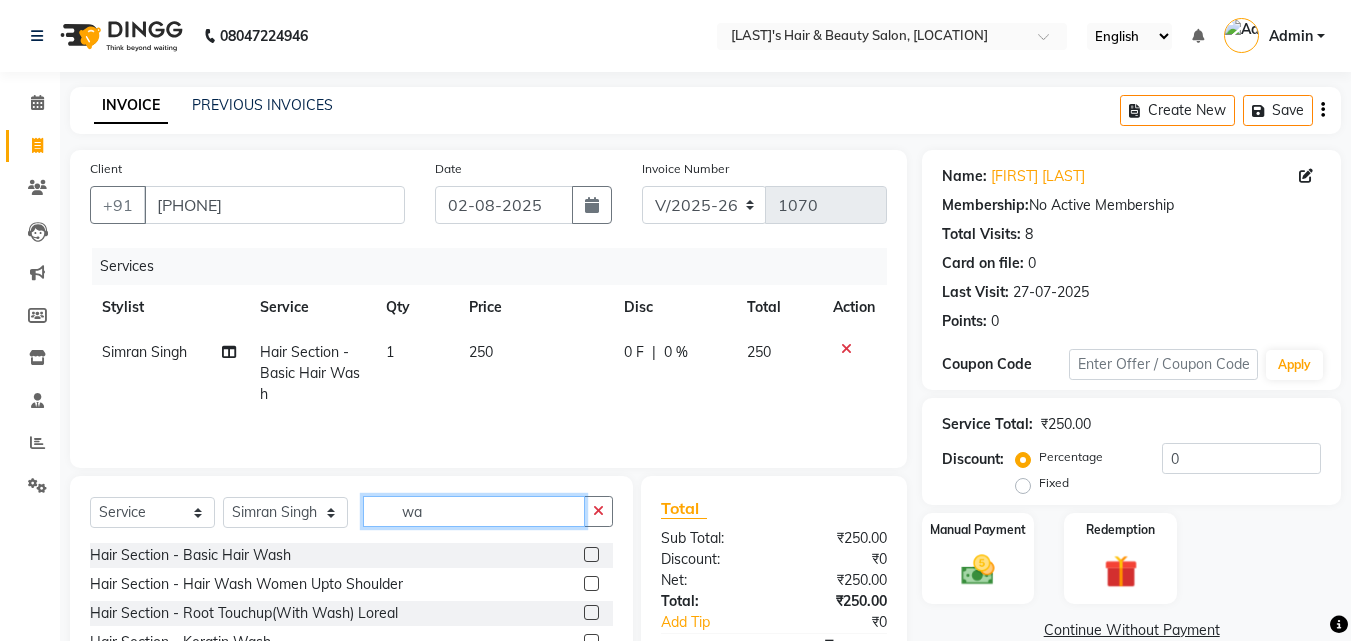 type on "w" 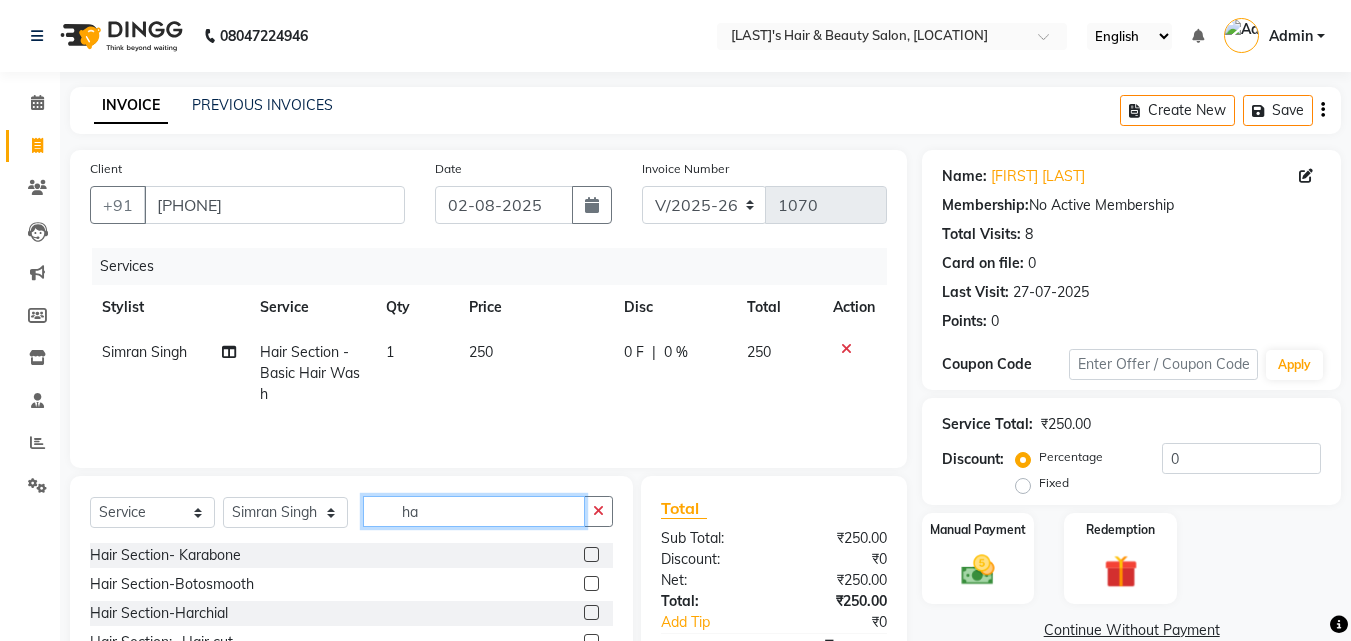 type on "h" 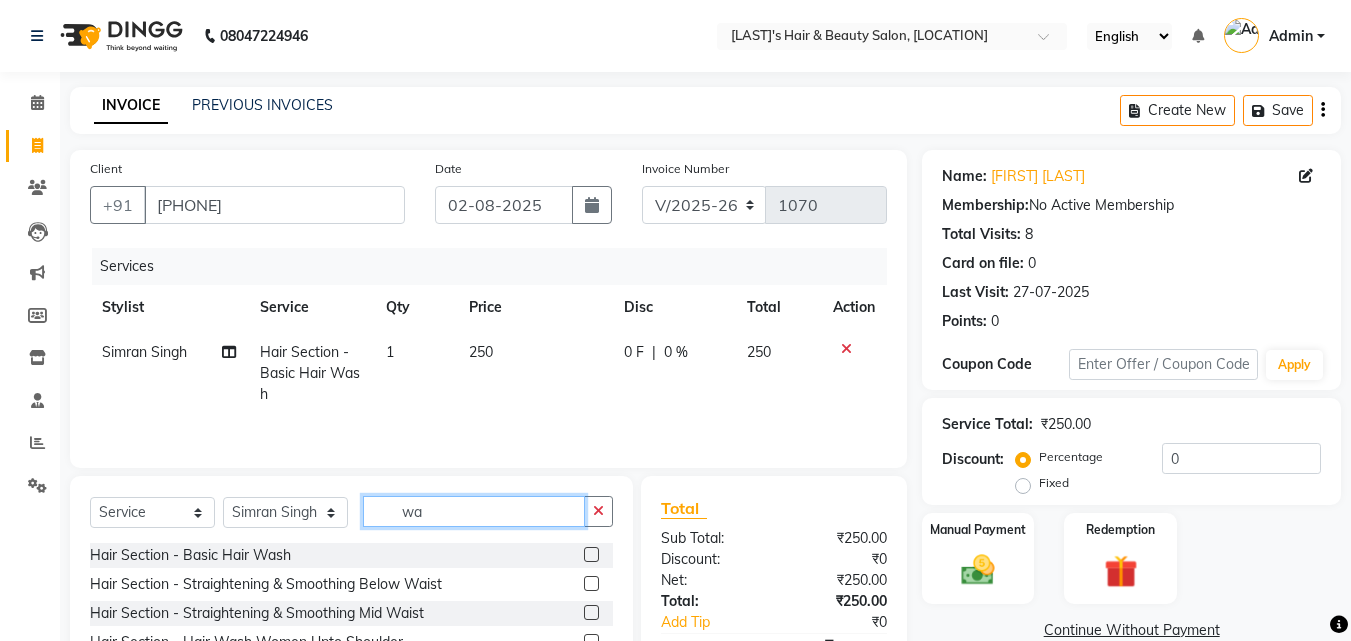 type on "w" 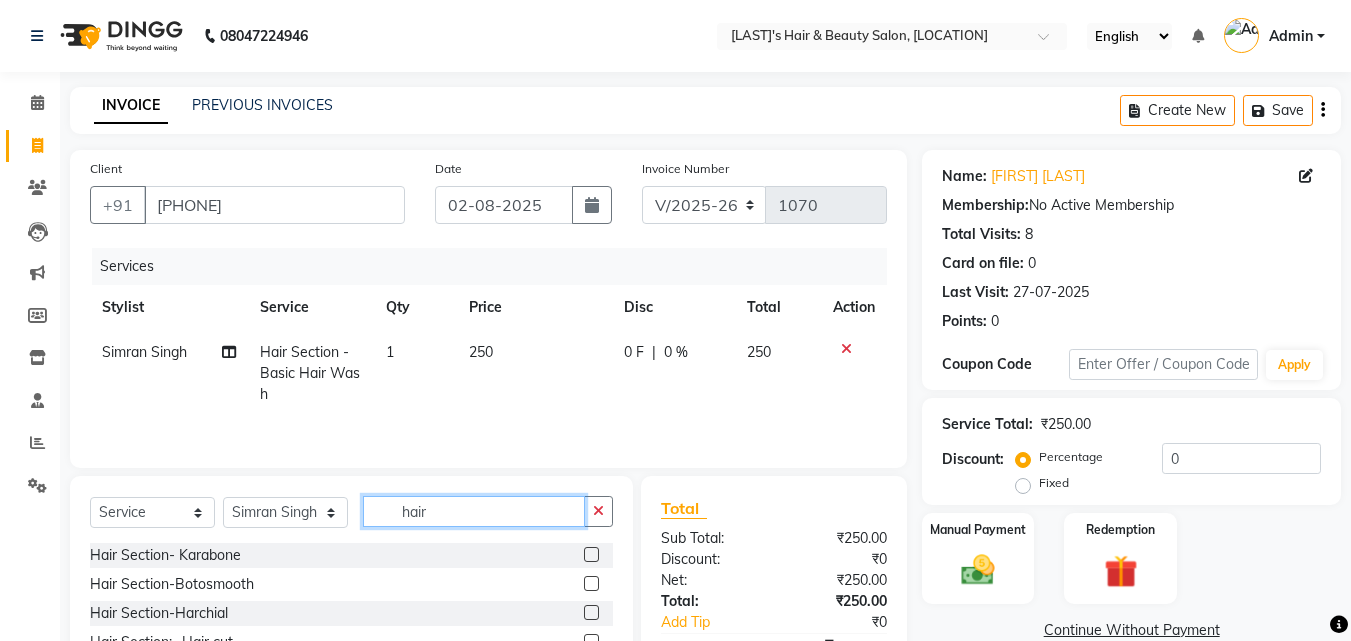 scroll, scrollTop: 160, scrollLeft: 0, axis: vertical 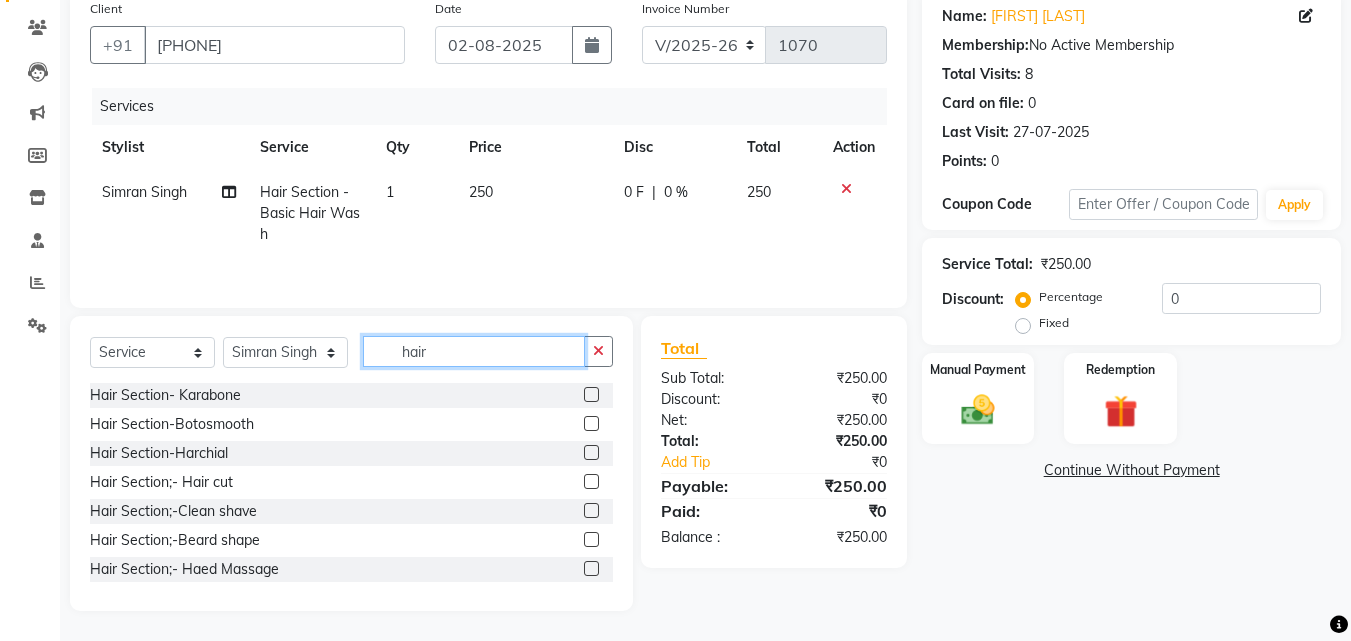 type on "hair" 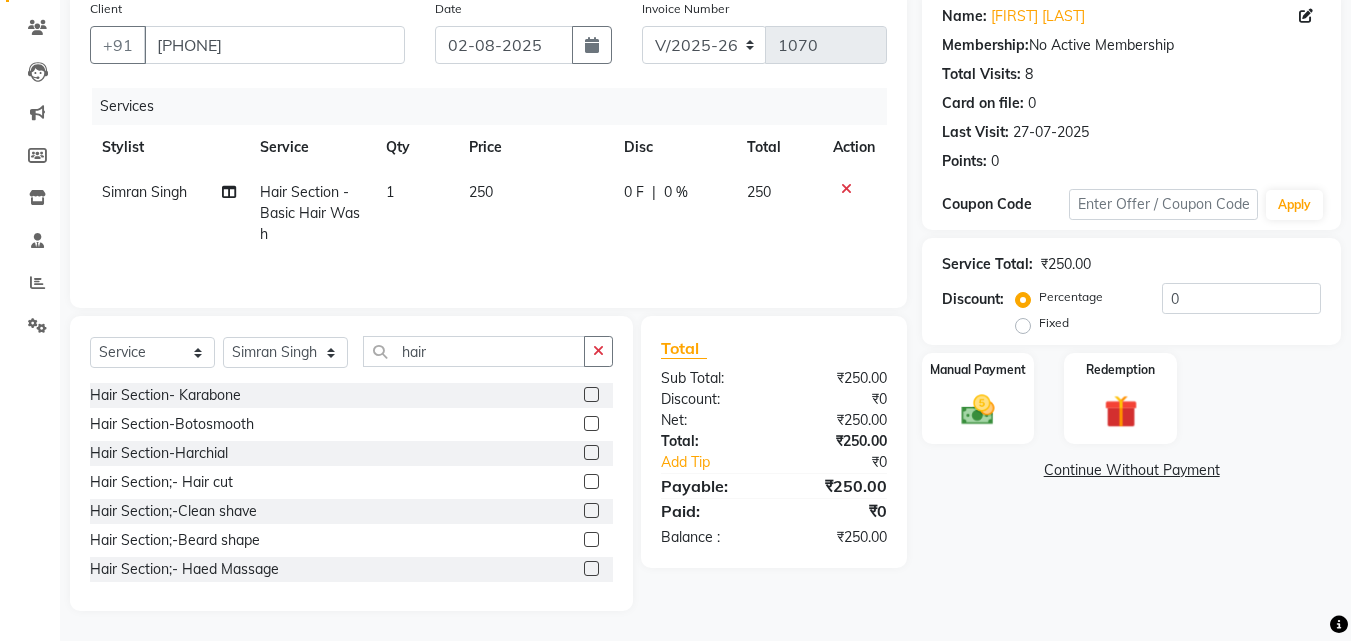 click 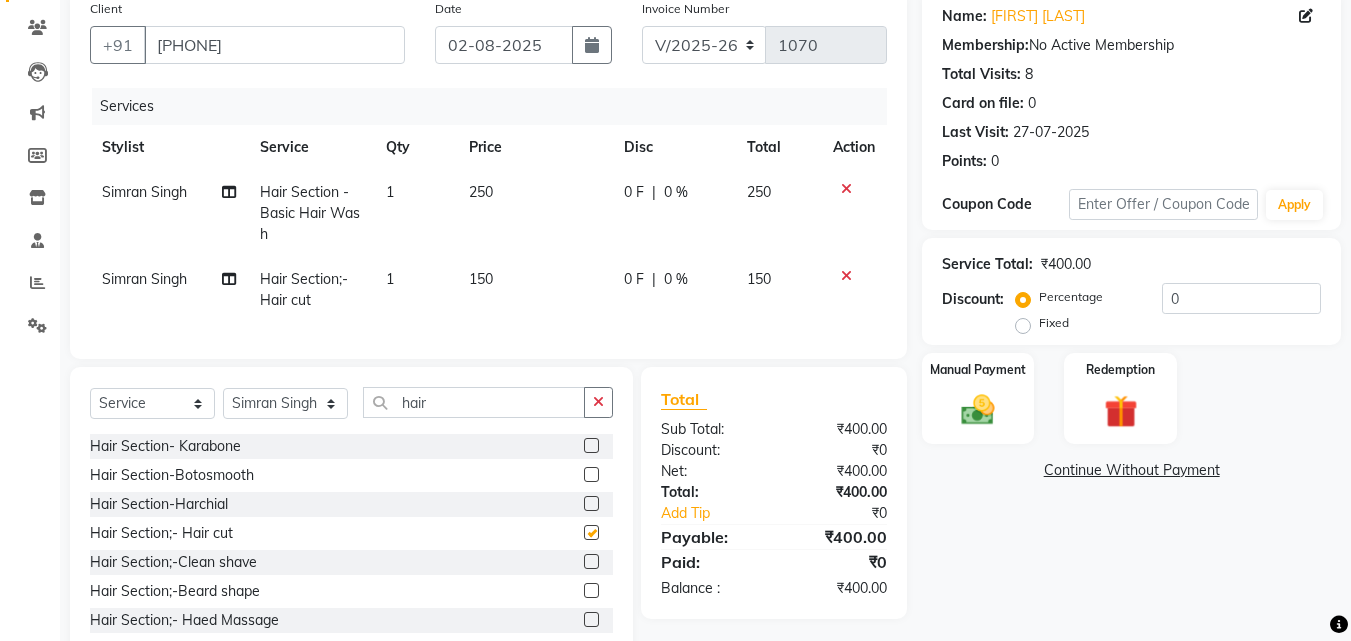 checkbox on "false" 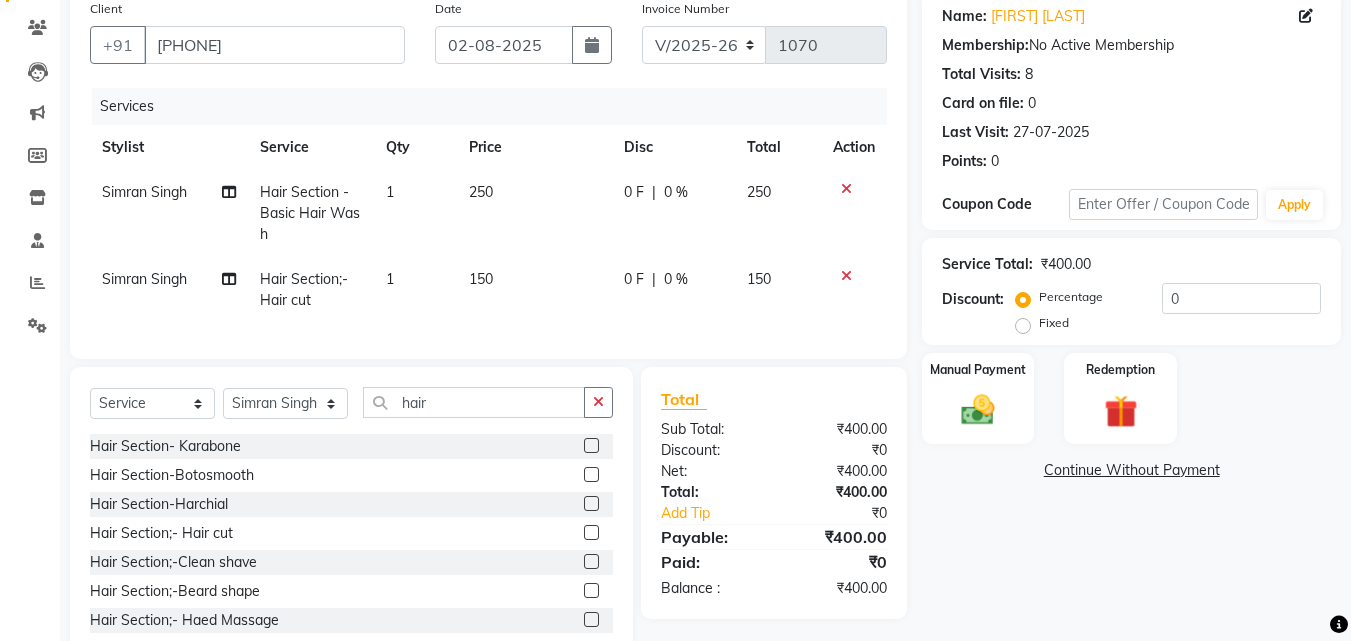 click 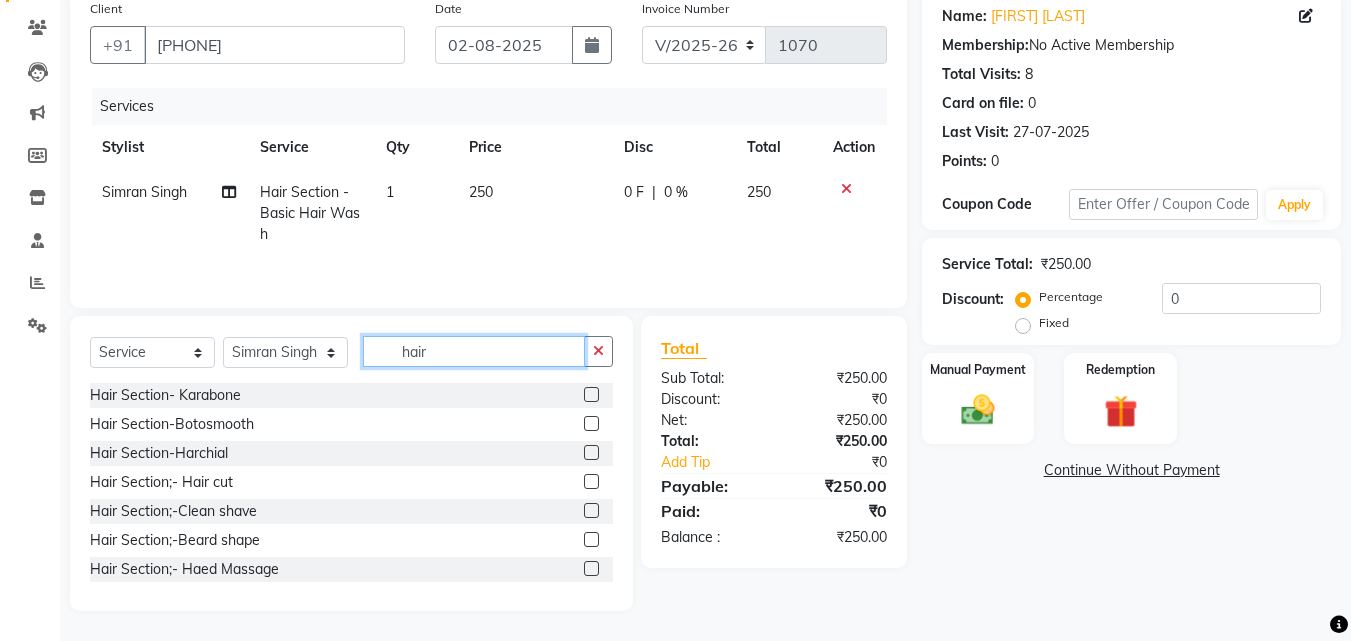 click on "hair" 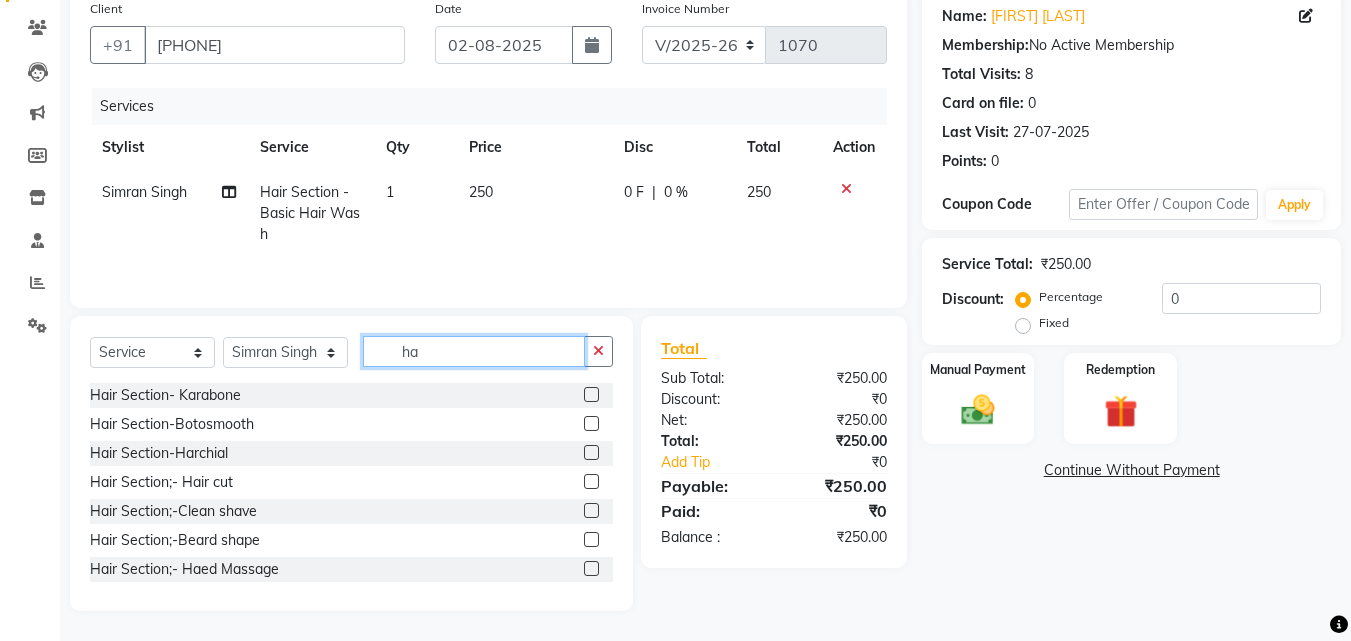 type on "h" 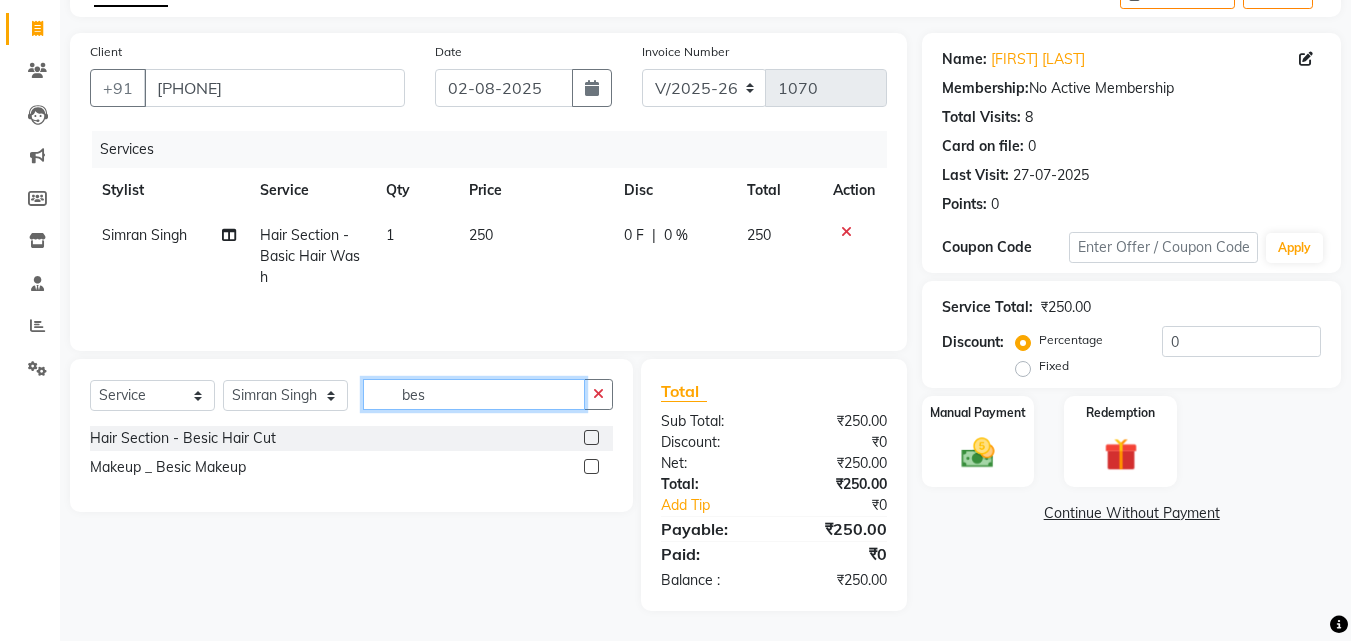 scroll, scrollTop: 117, scrollLeft: 0, axis: vertical 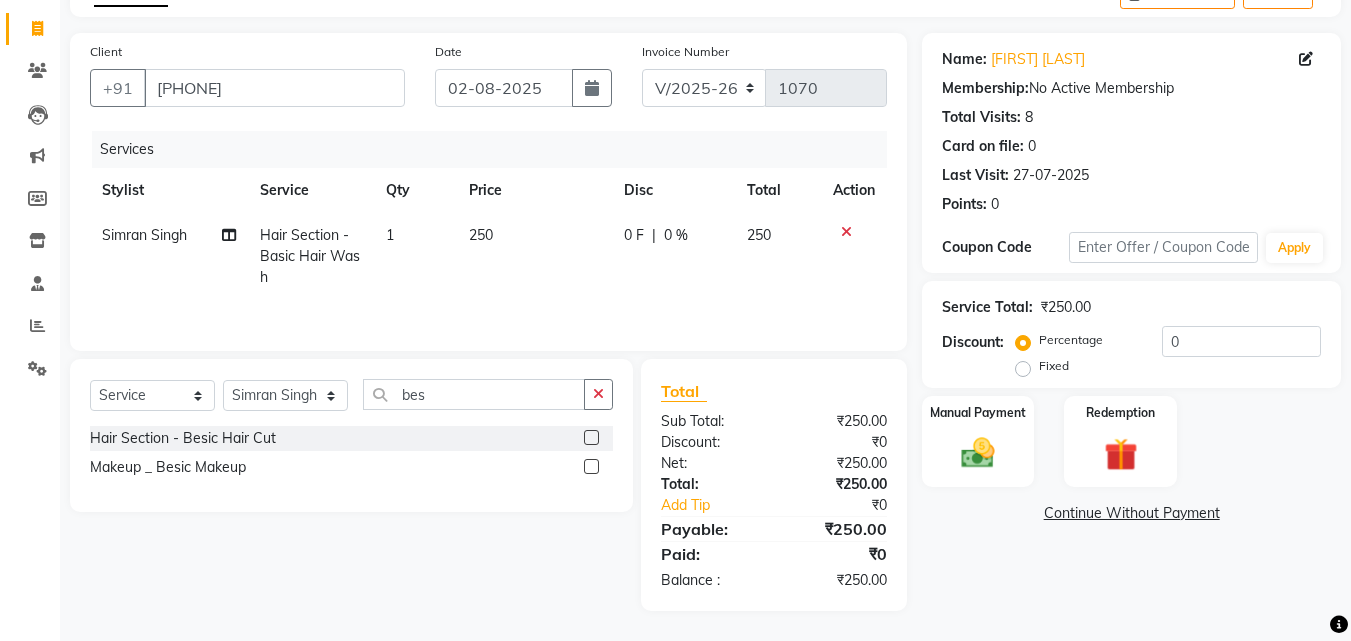 click 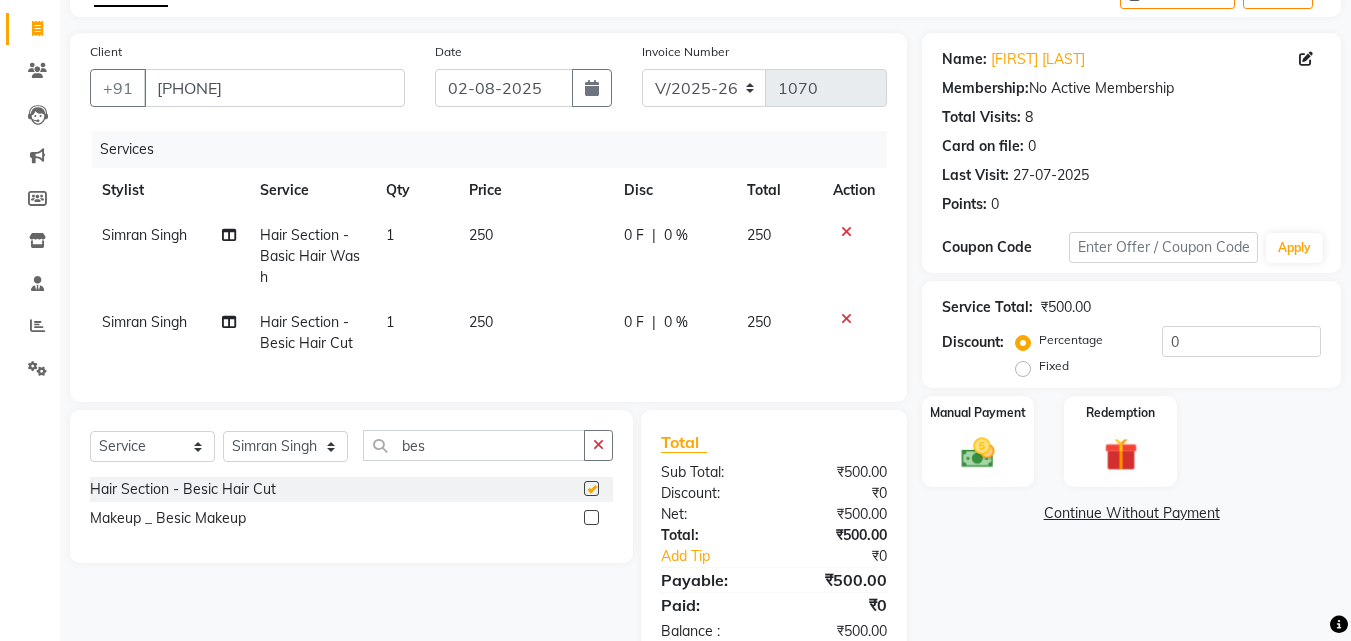 checkbox on "false" 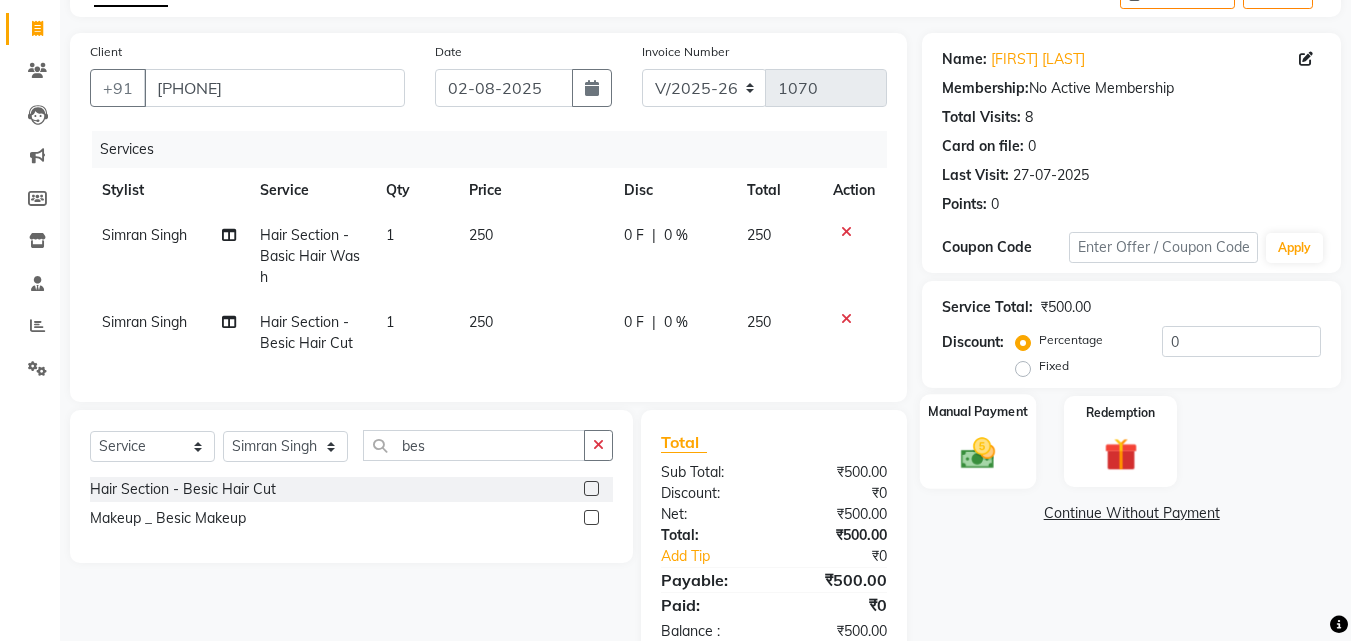 click 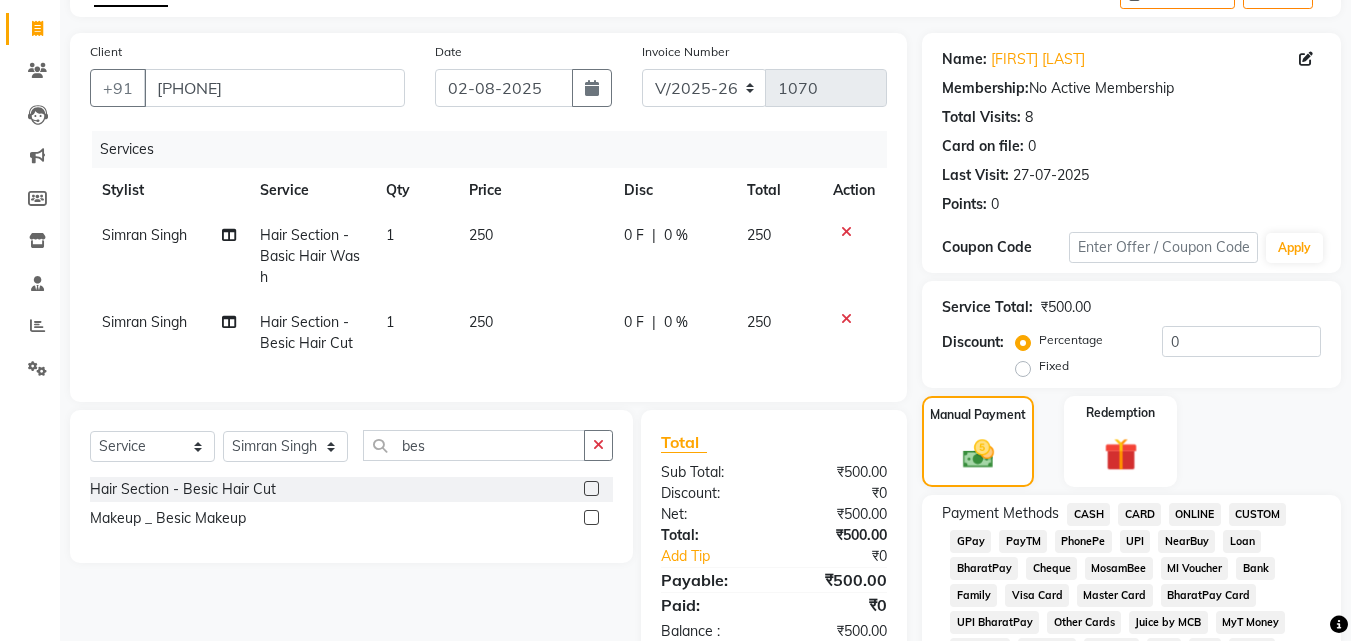 click on "GPay" 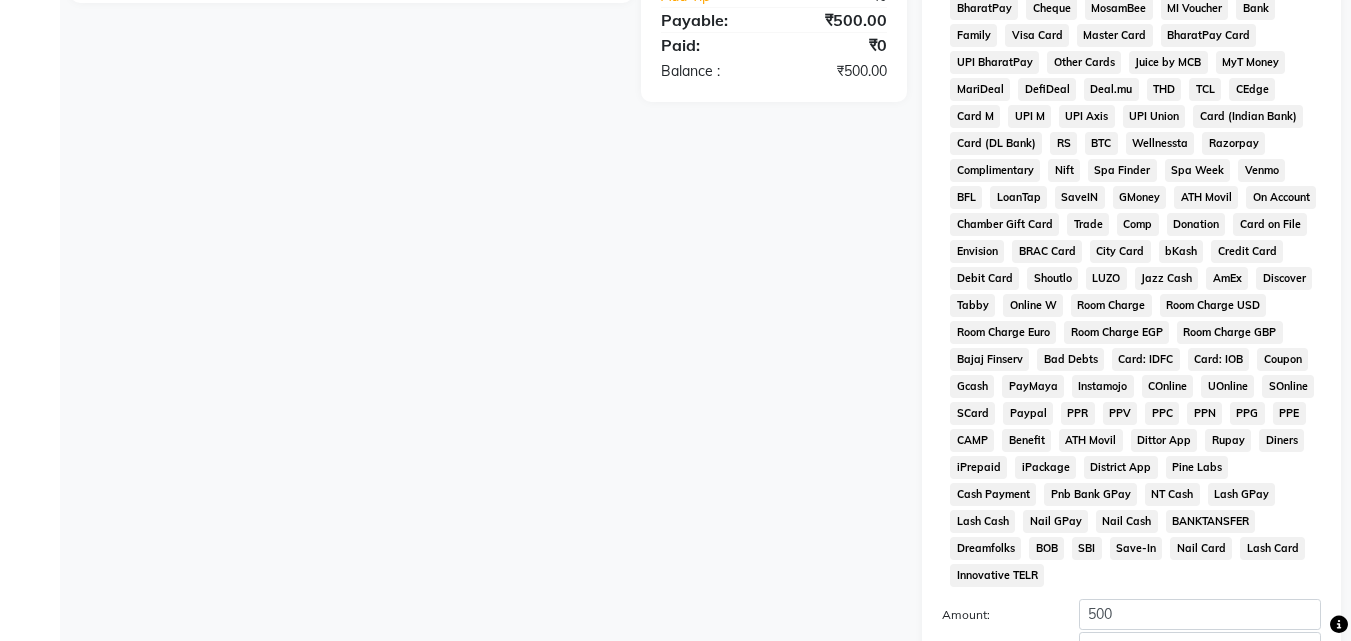 scroll, scrollTop: 861, scrollLeft: 0, axis: vertical 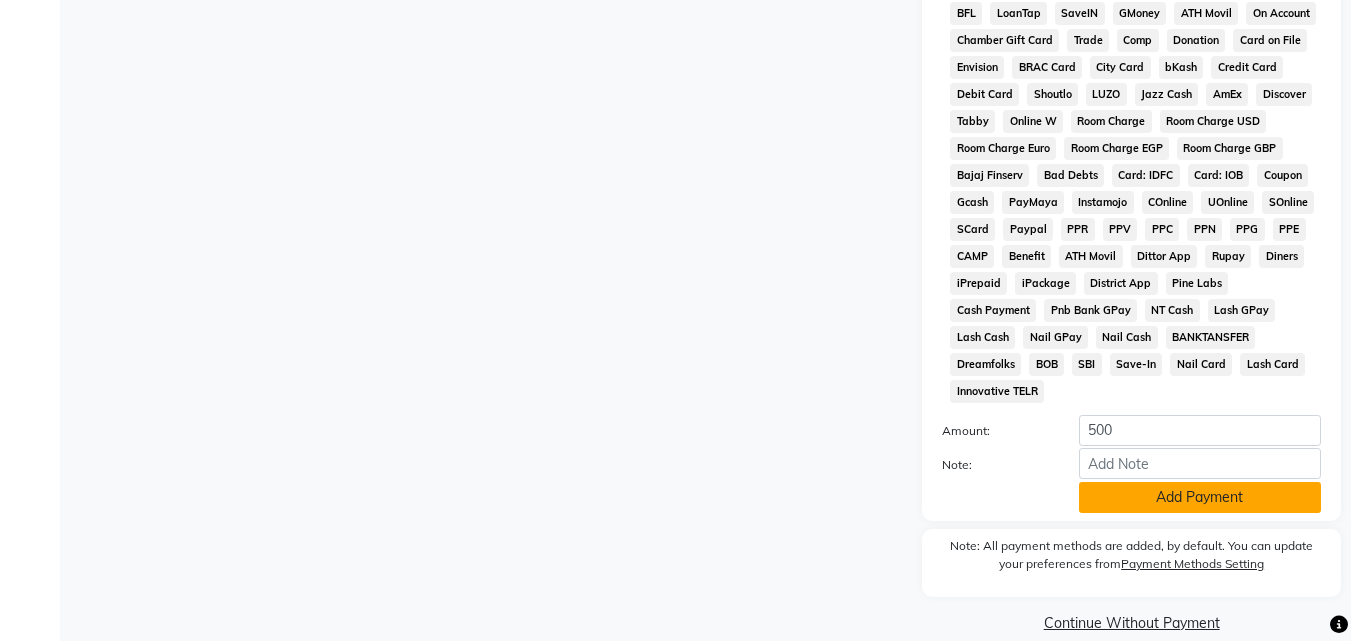 click on "Add Payment" 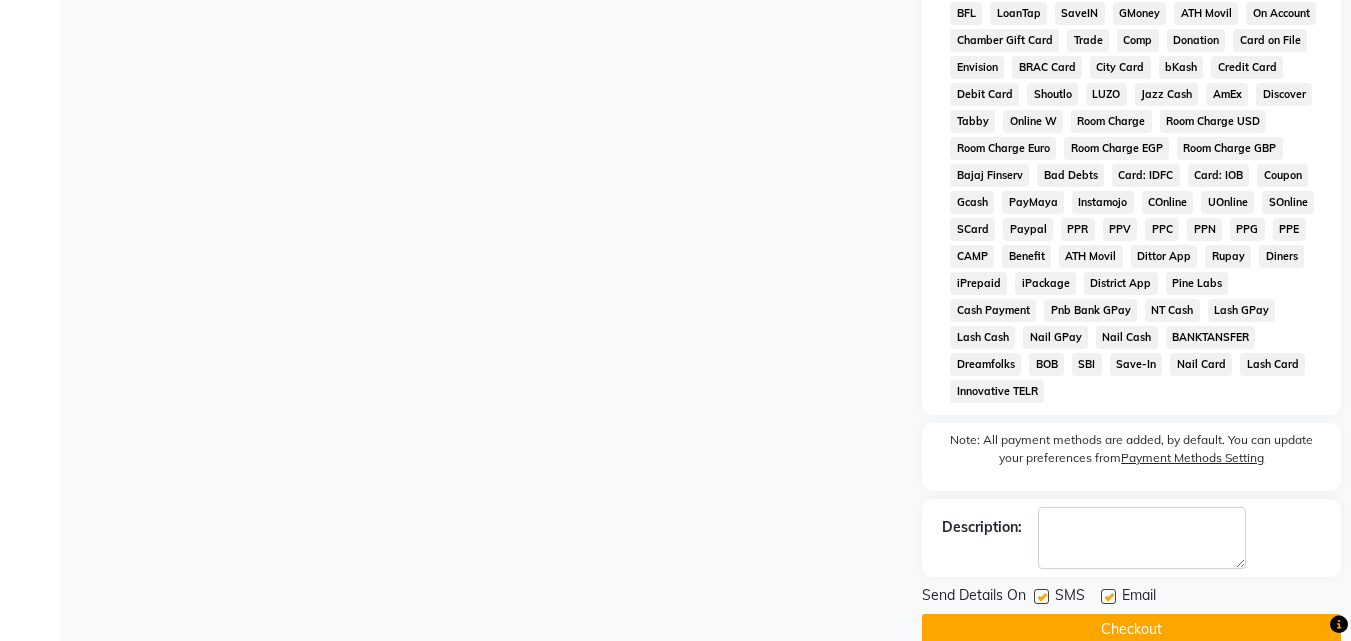 click on "Checkout" 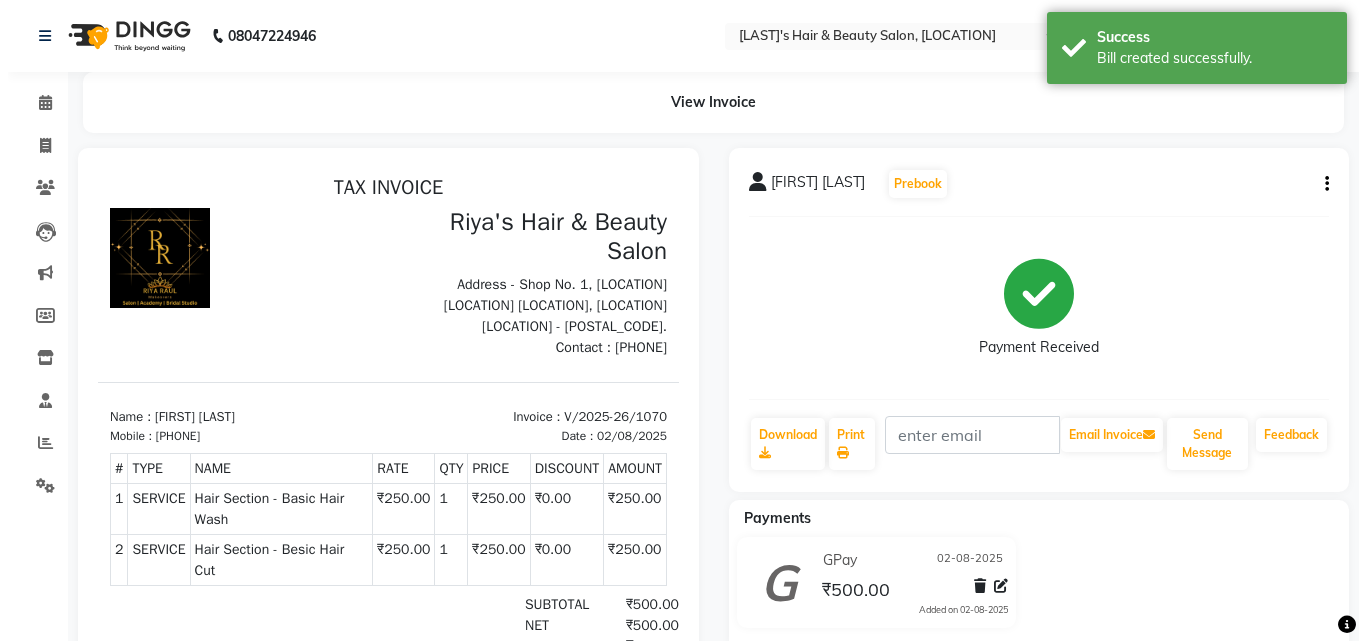 scroll, scrollTop: 0, scrollLeft: 0, axis: both 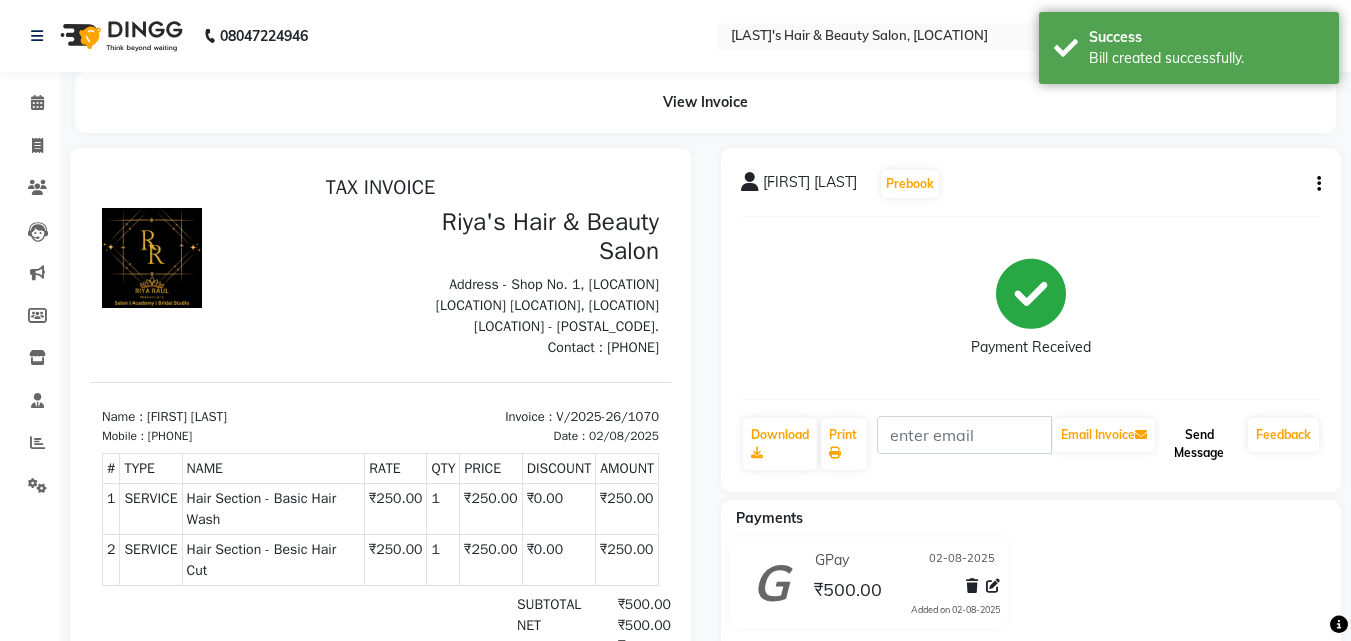 click on "Send Message" 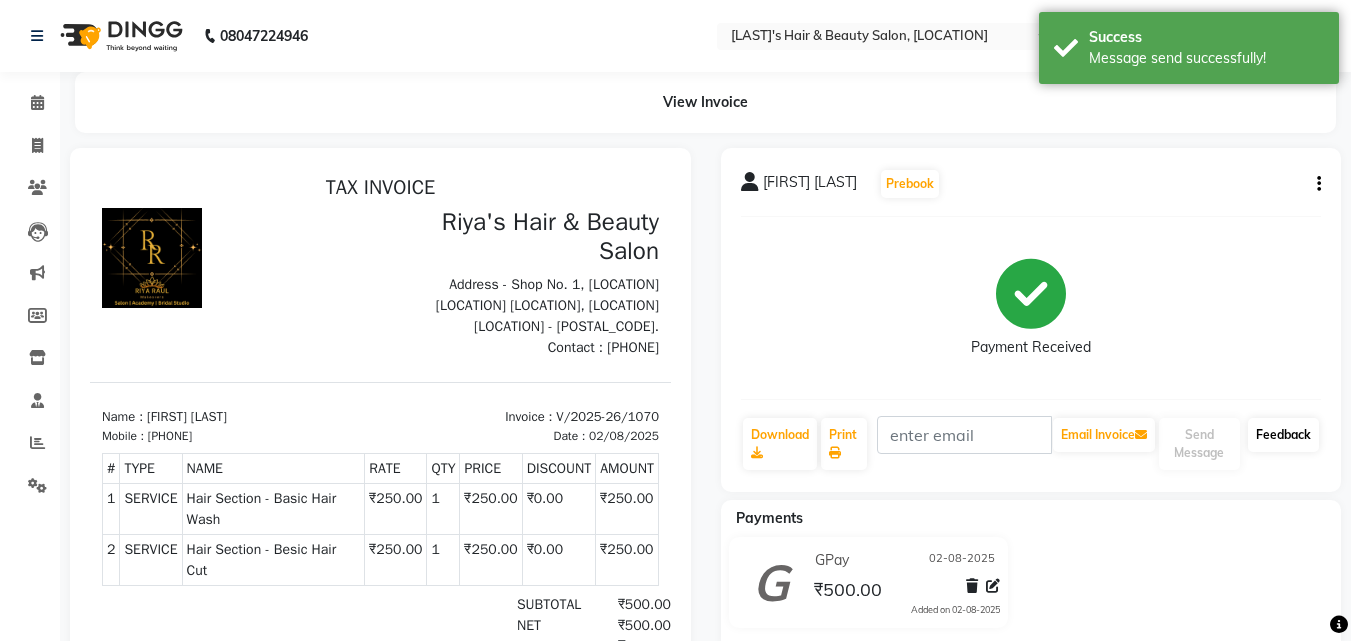 click on "Feedback" 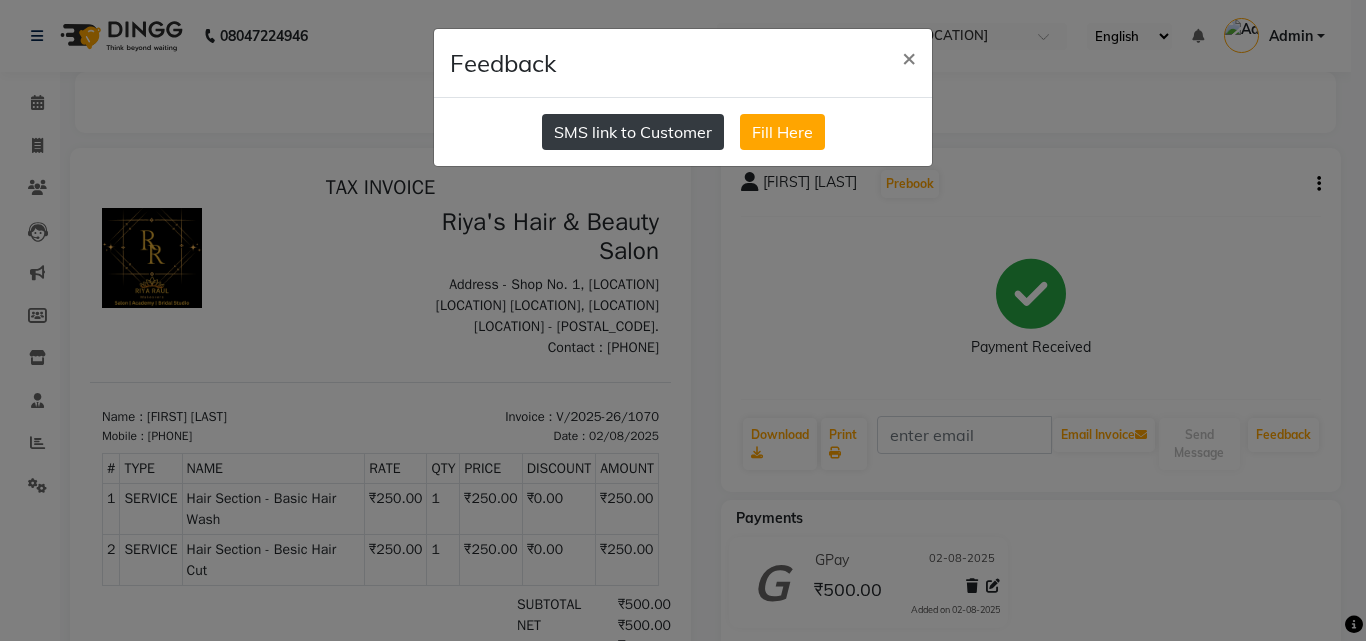click on "SMS link to Customer" 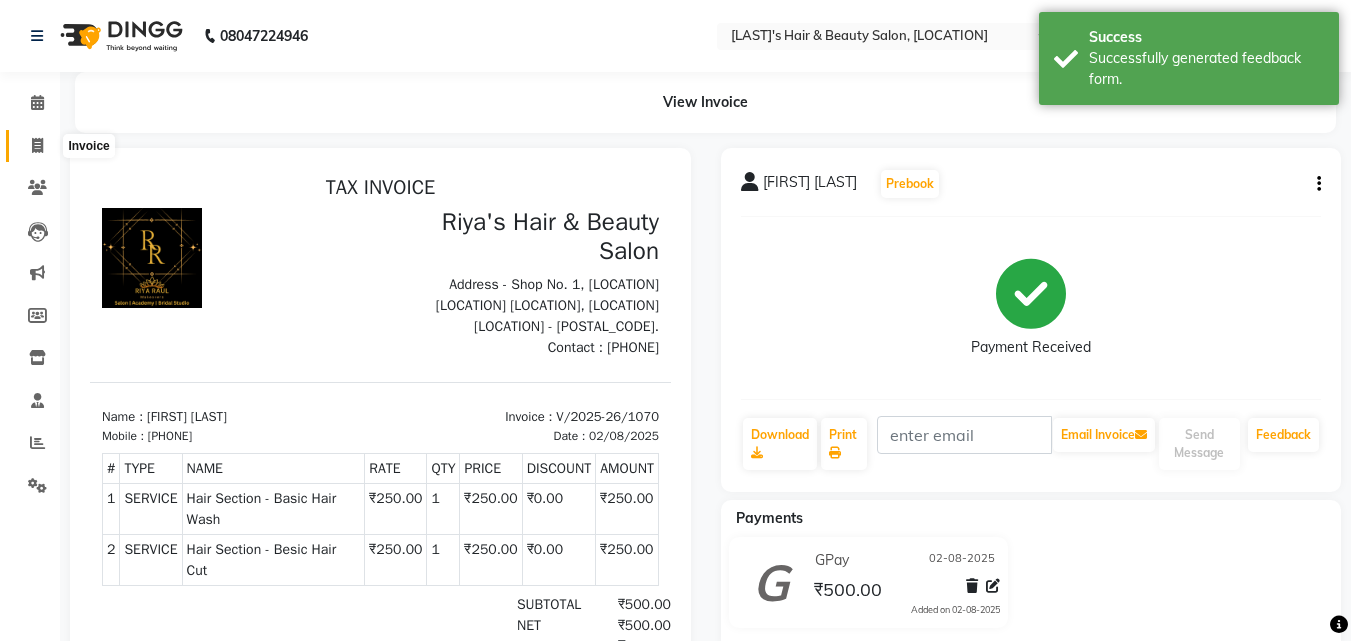 click 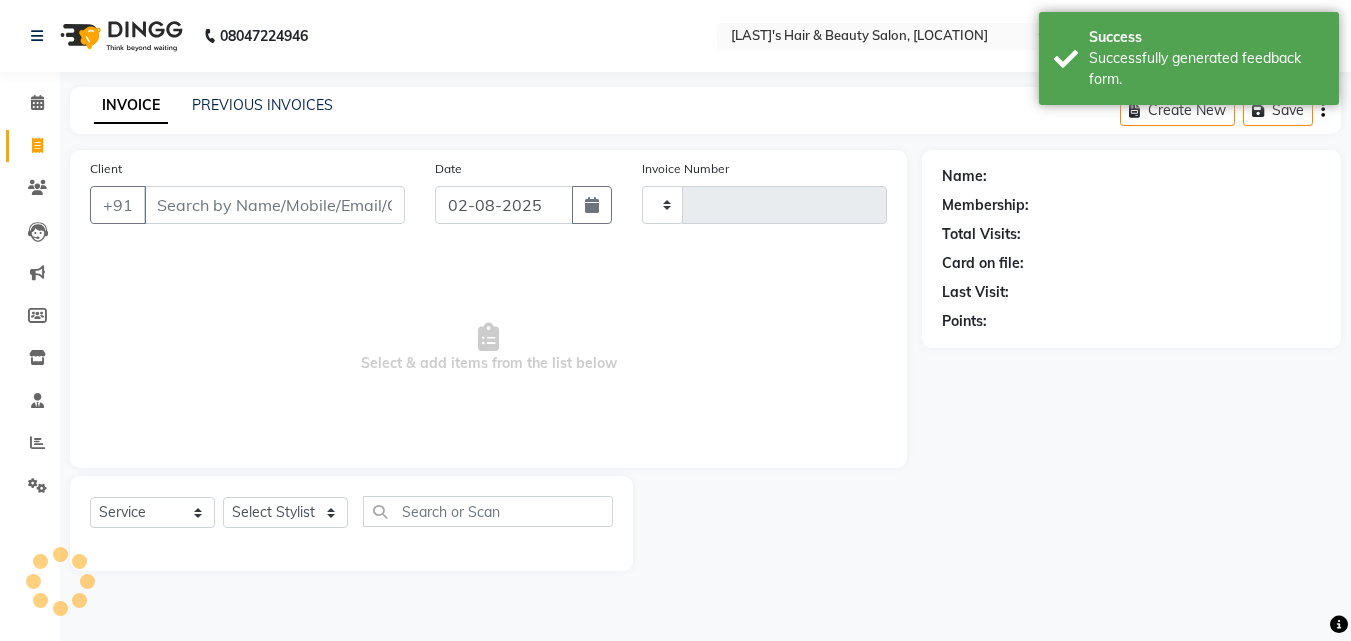 type on "1071" 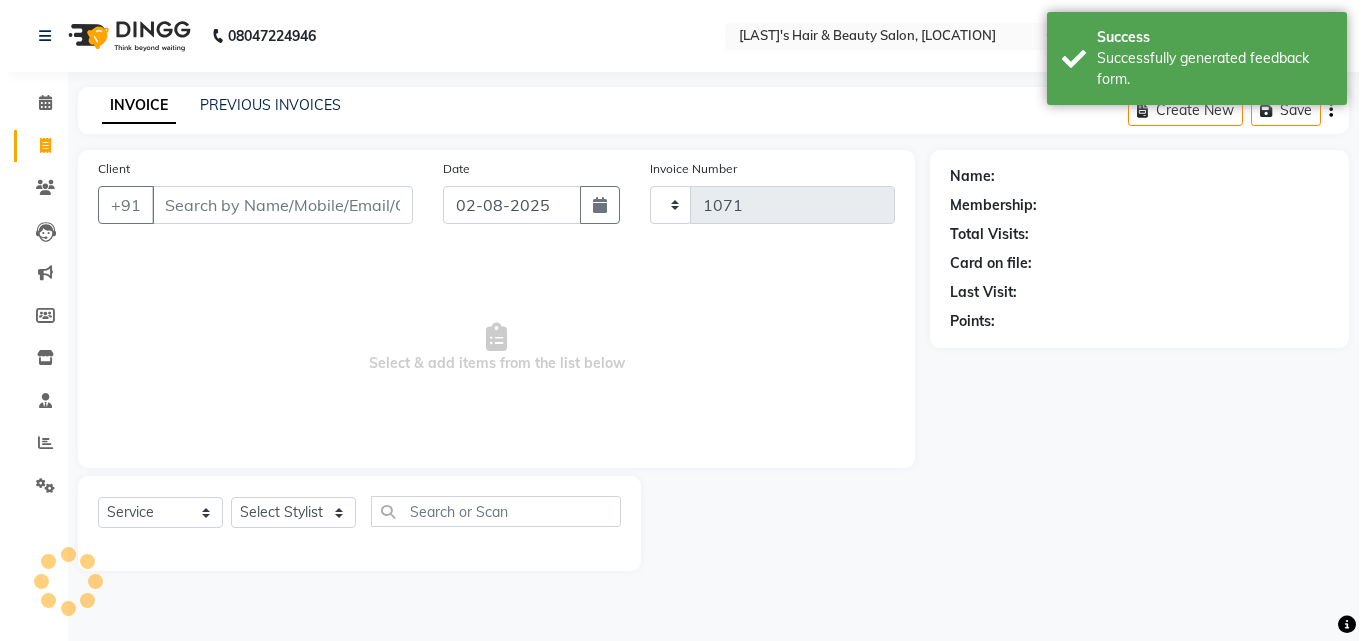 select on "5401" 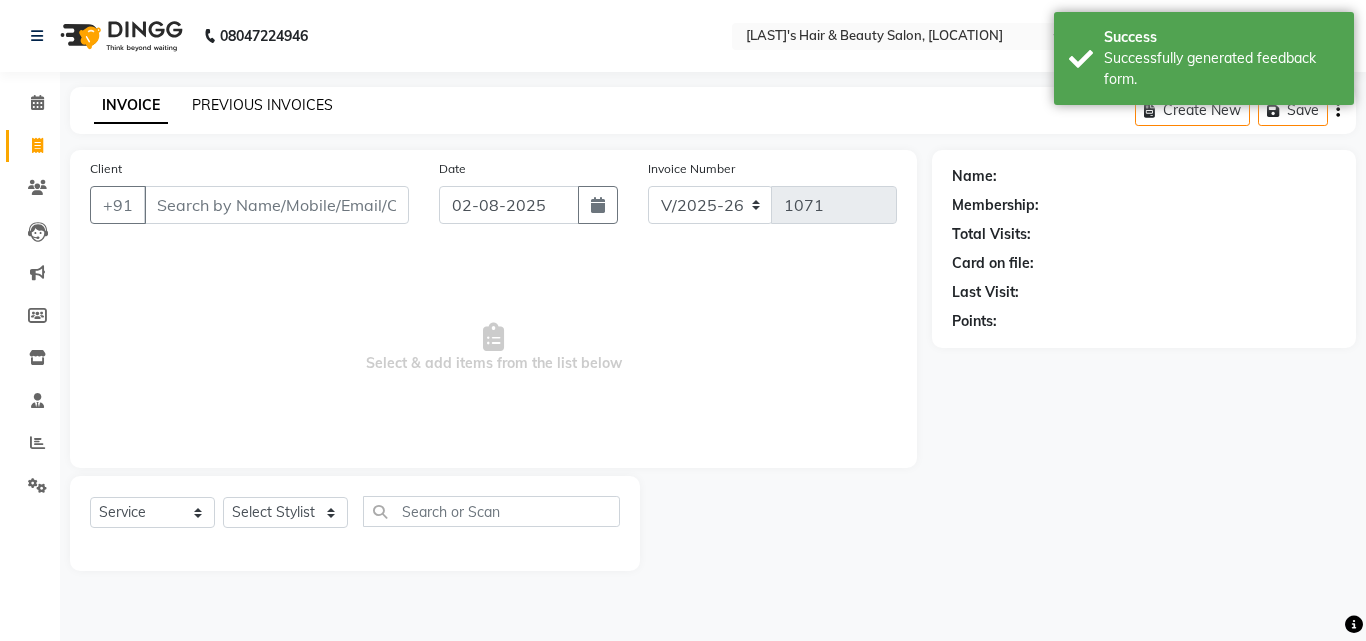 click on "PREVIOUS INVOICES" 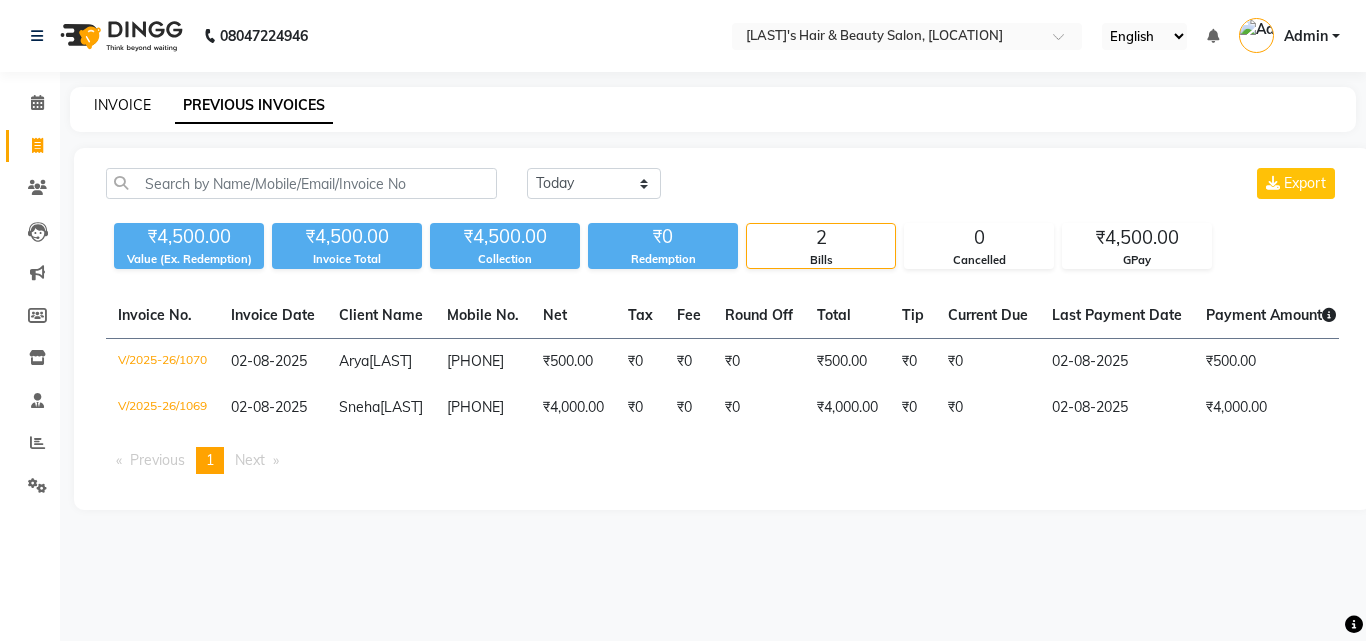 click on "INVOICE" 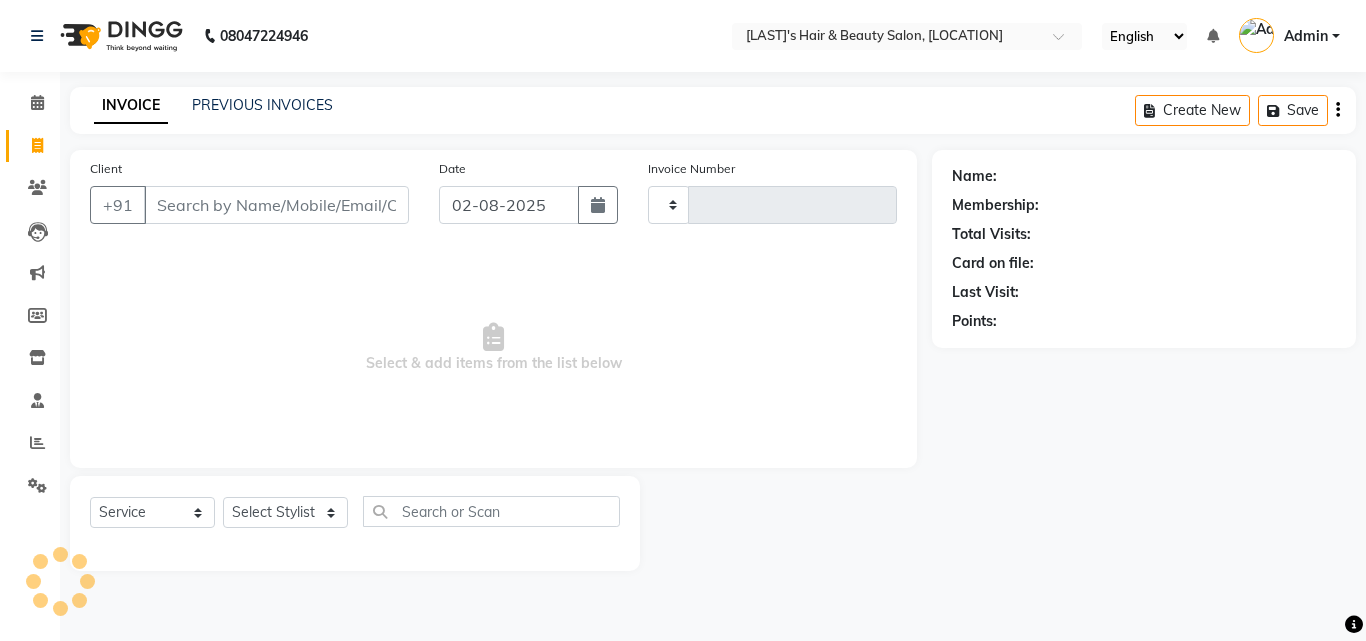 type on "1071" 